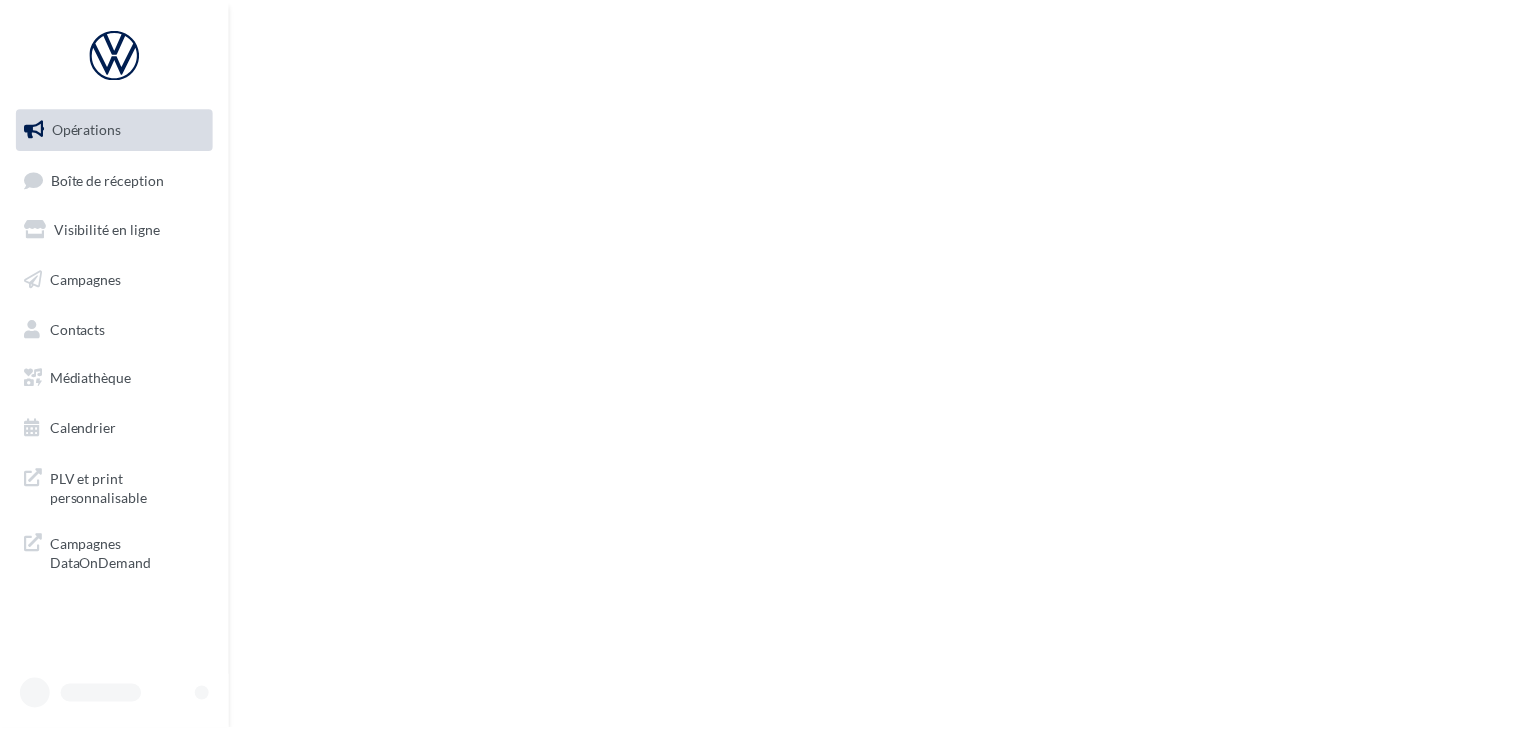 scroll, scrollTop: 0, scrollLeft: 0, axis: both 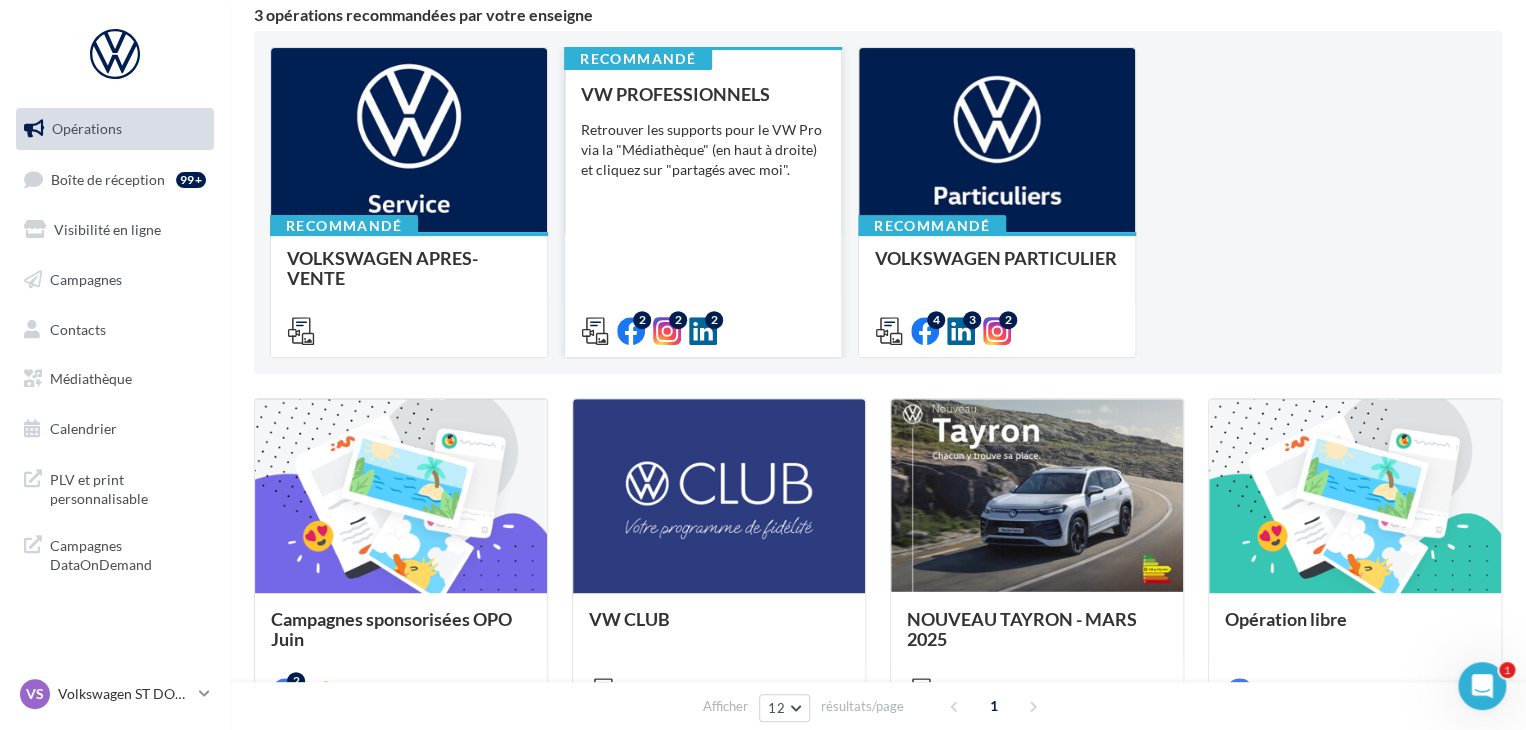click on "2         2         2" at bounding box center [409, 329] 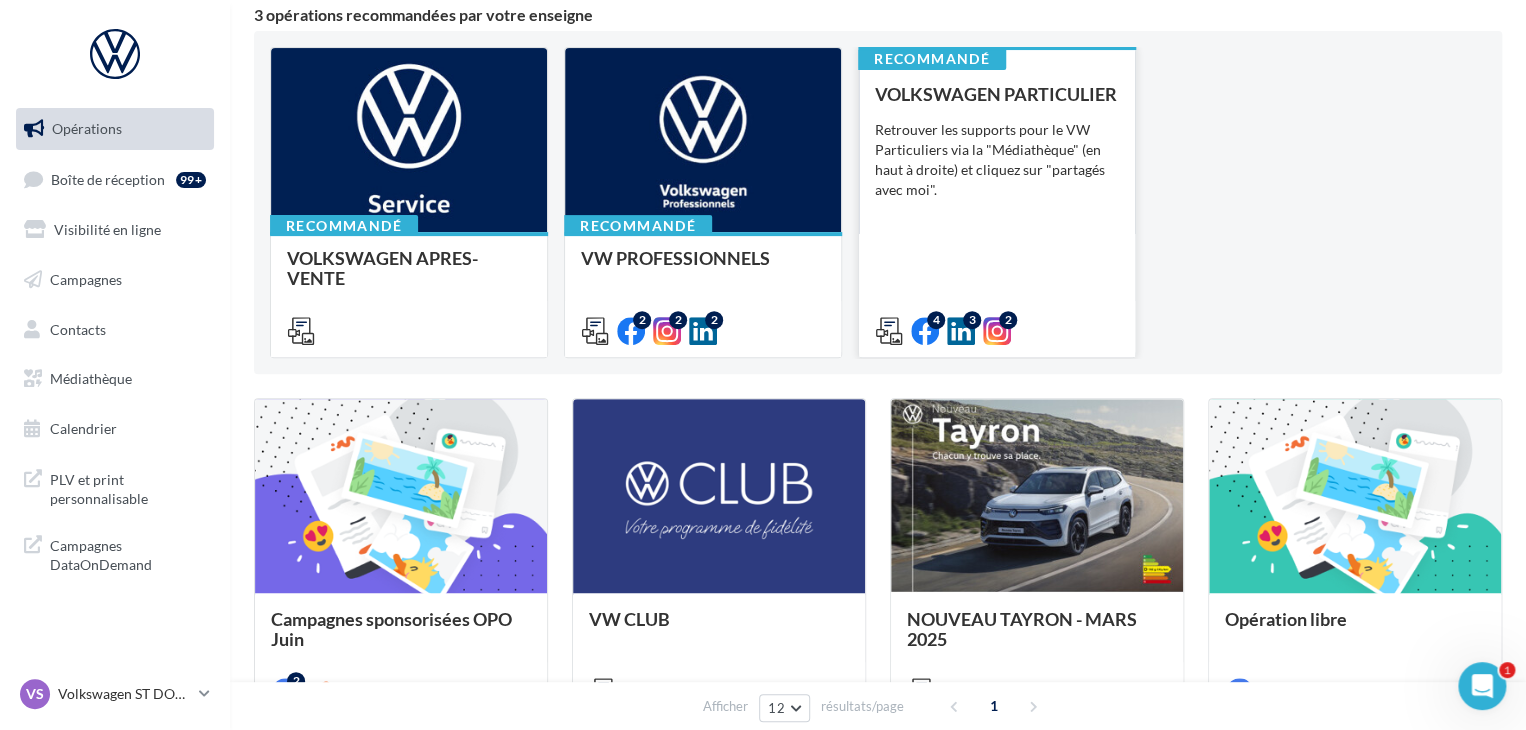 click on "Retrouver les supports pour le VW Particuliers via la "Médiathèque" (en haut à droite) et cliquez sur "partagés avec moi"." at bounding box center (0, 0) 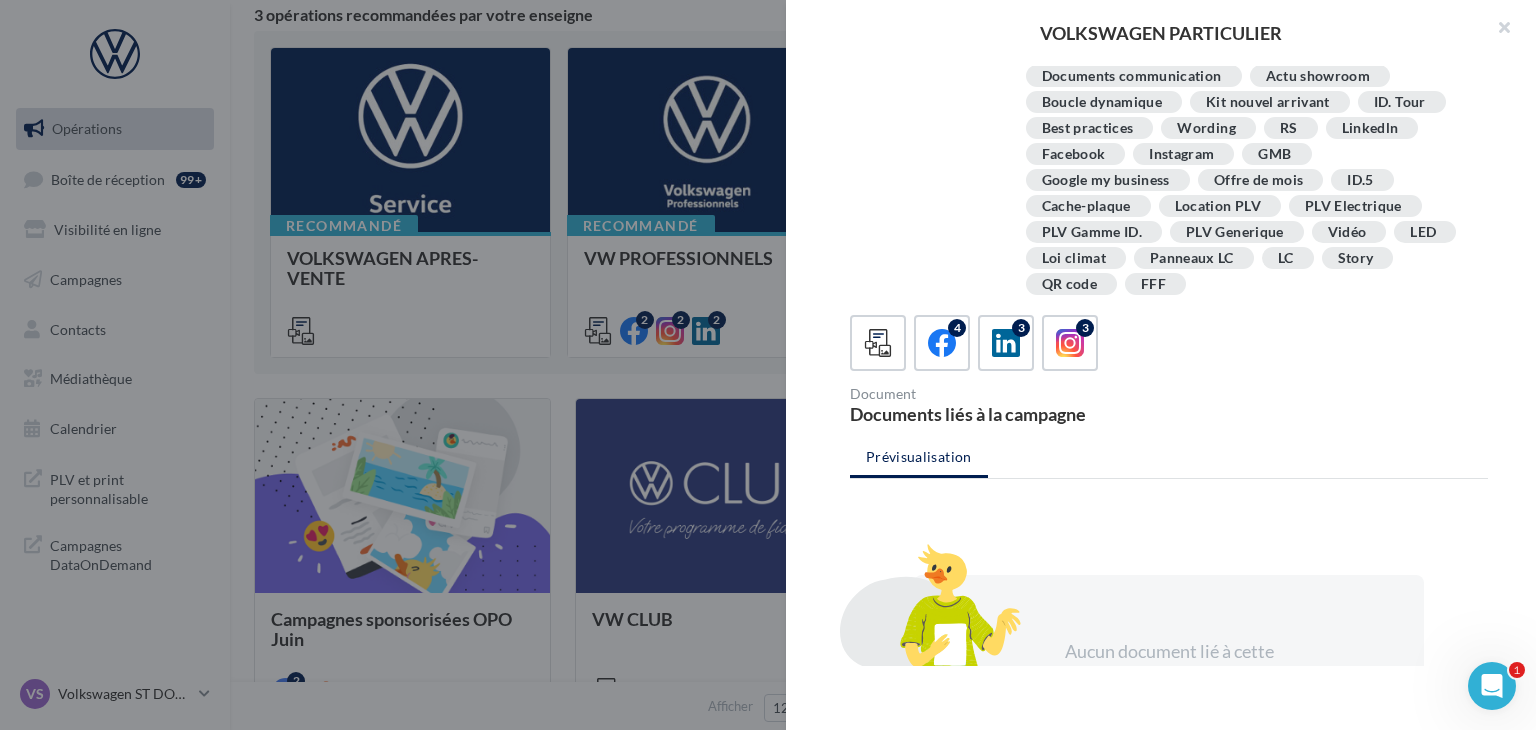 scroll, scrollTop: 416, scrollLeft: 0, axis: vertical 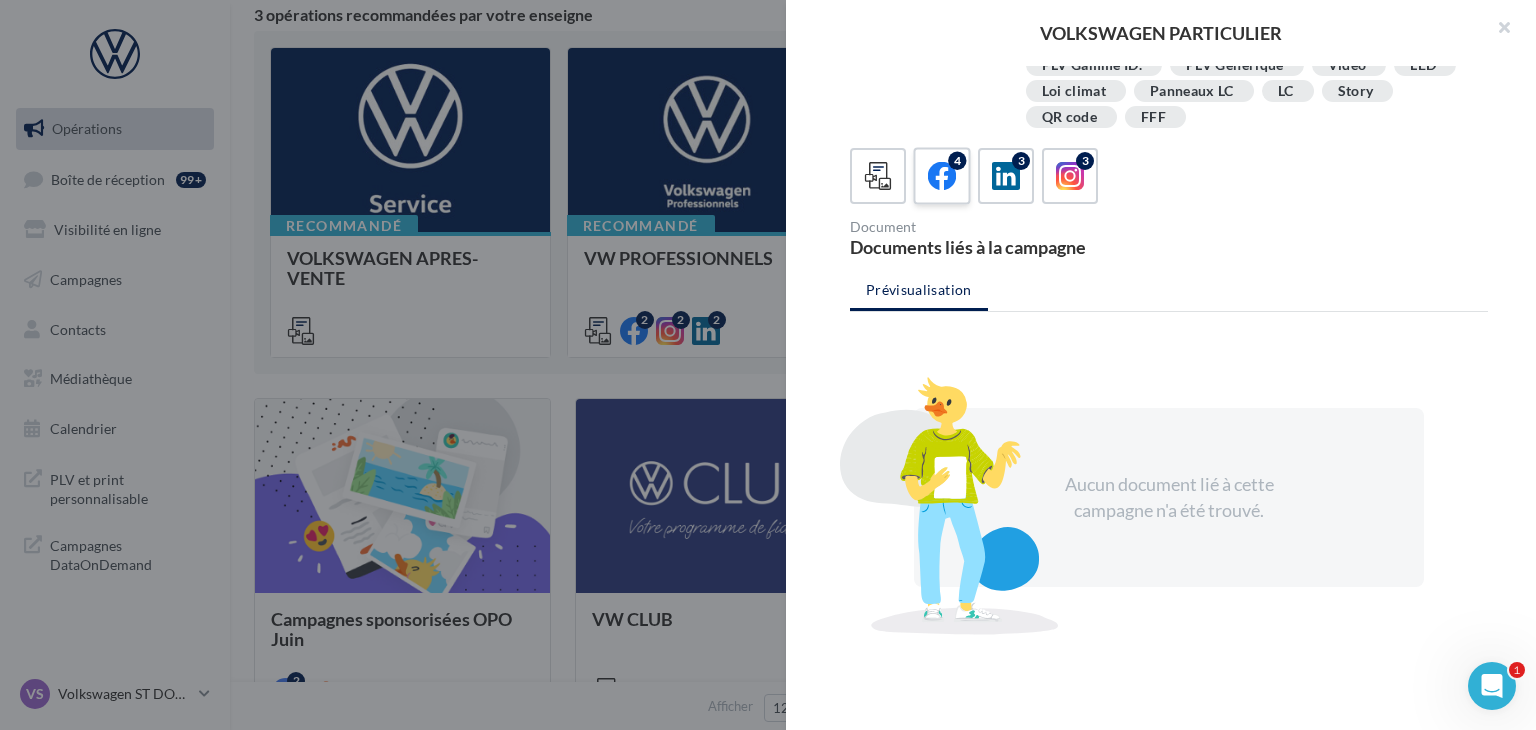 click on "4" at bounding box center (941, 175) 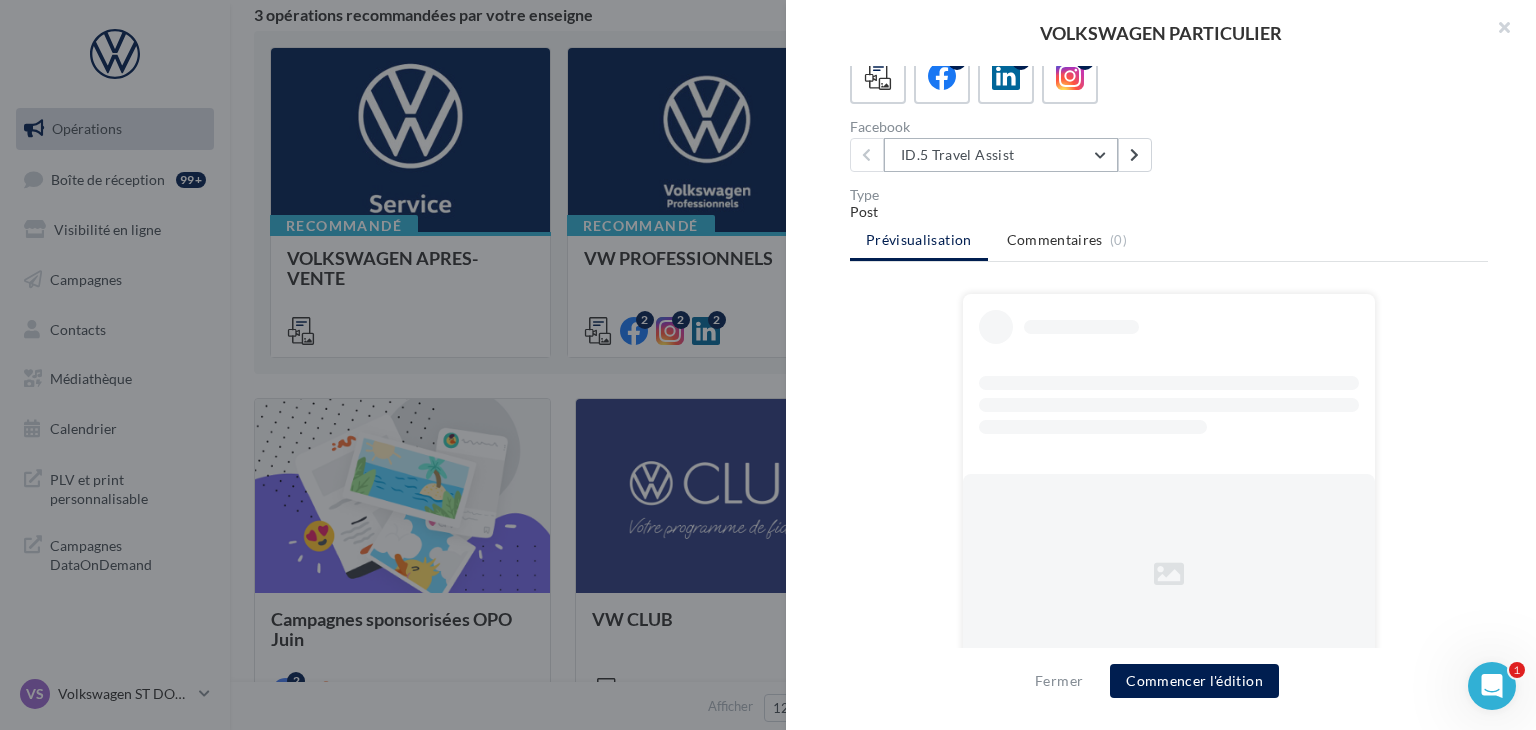 click on "4 3 3
Facebook
ID.5 Travel Assist
ID.5 Travel Assist     ID.5 generique     ID.5 GTX generique     CDM_Feminine_23" at bounding box center (1169, 110) 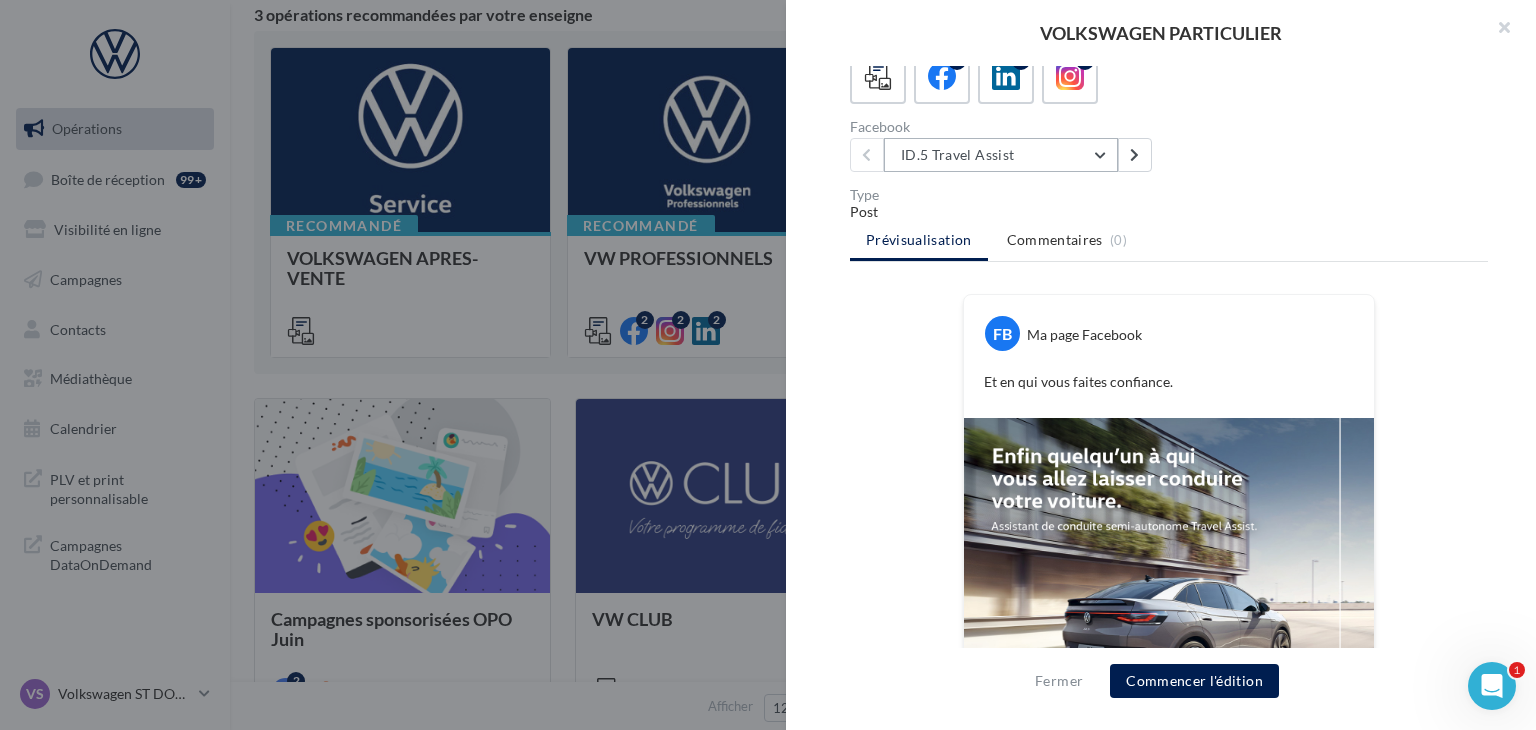 click on "ID.5 Travel Assist" at bounding box center (1001, 155) 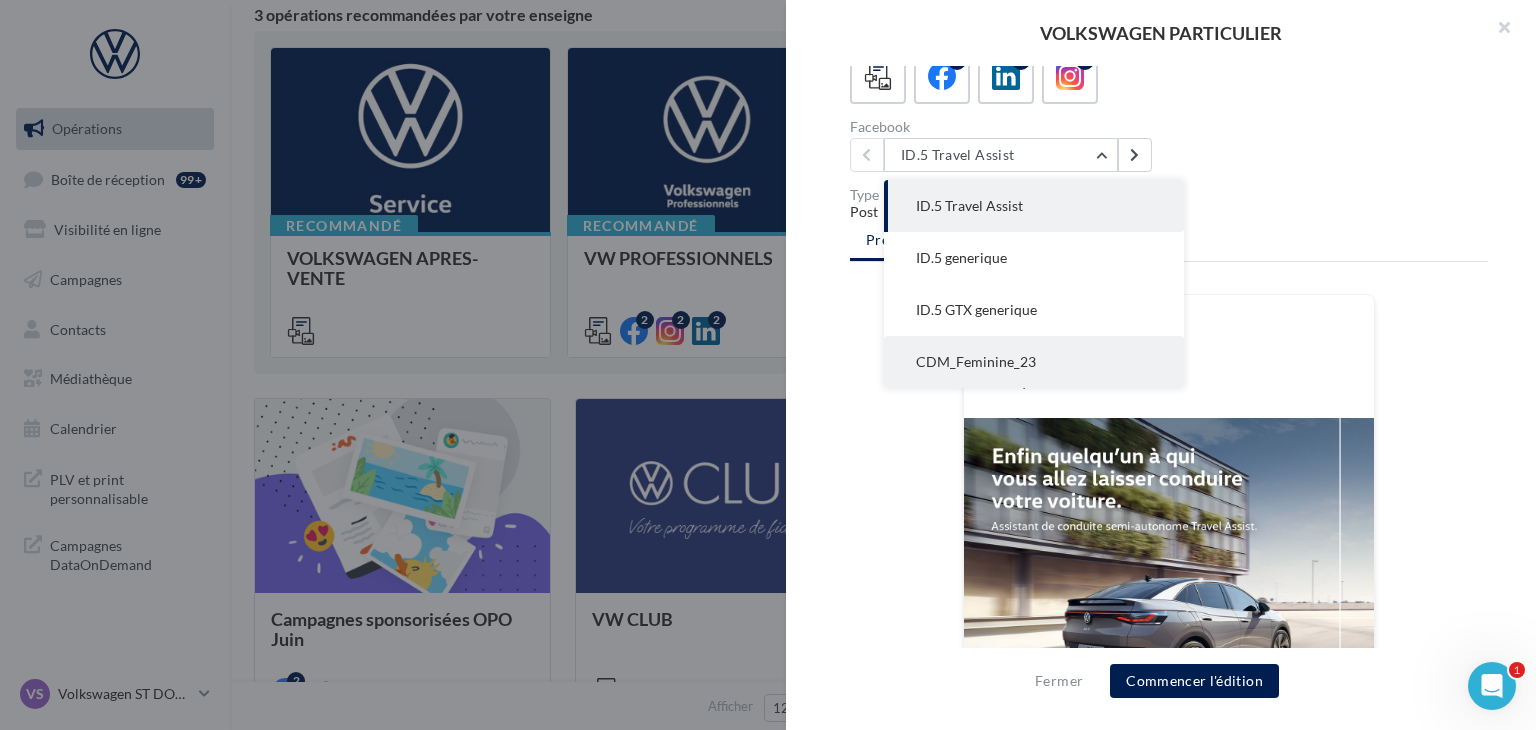 click on "CDM_Feminine_23" at bounding box center [969, 205] 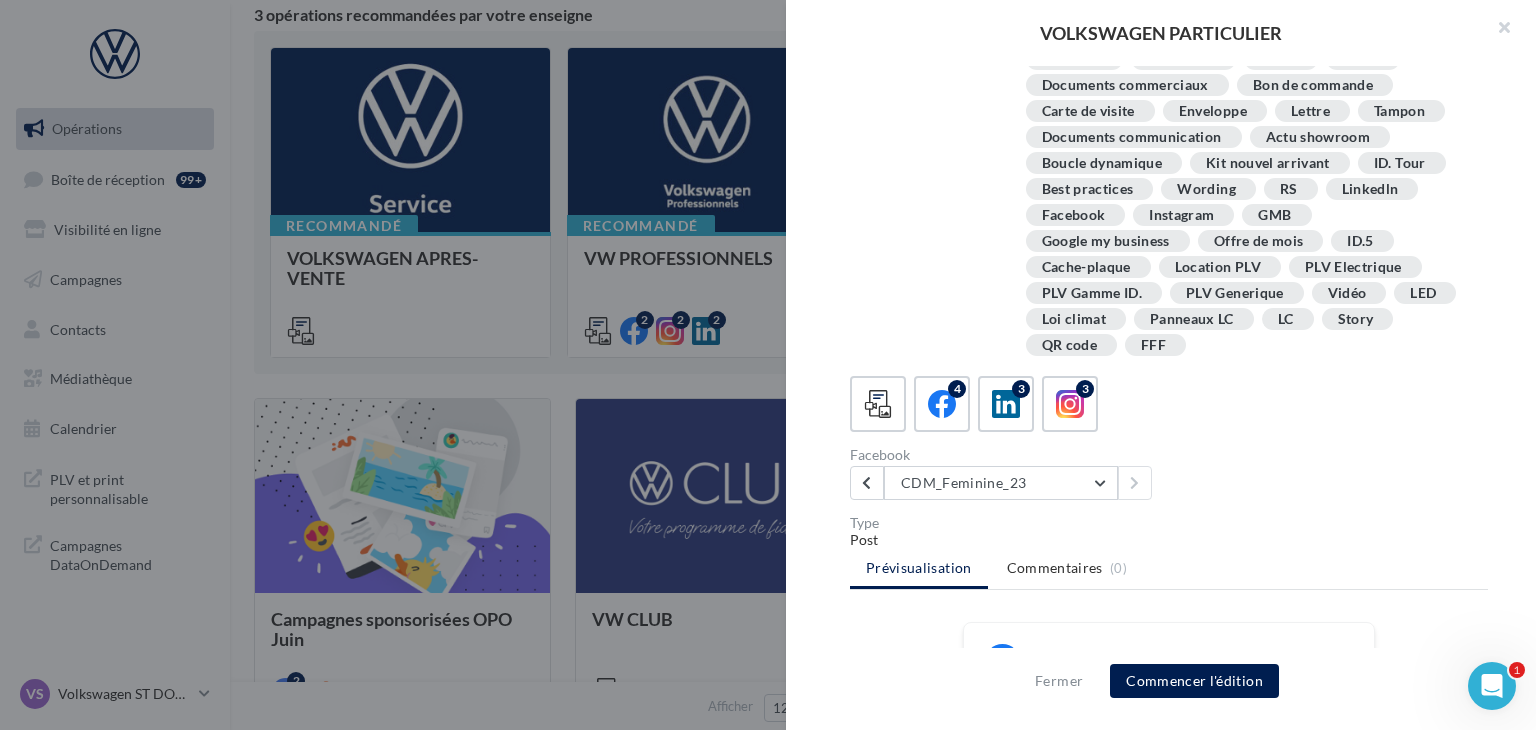 scroll, scrollTop: 184, scrollLeft: 0, axis: vertical 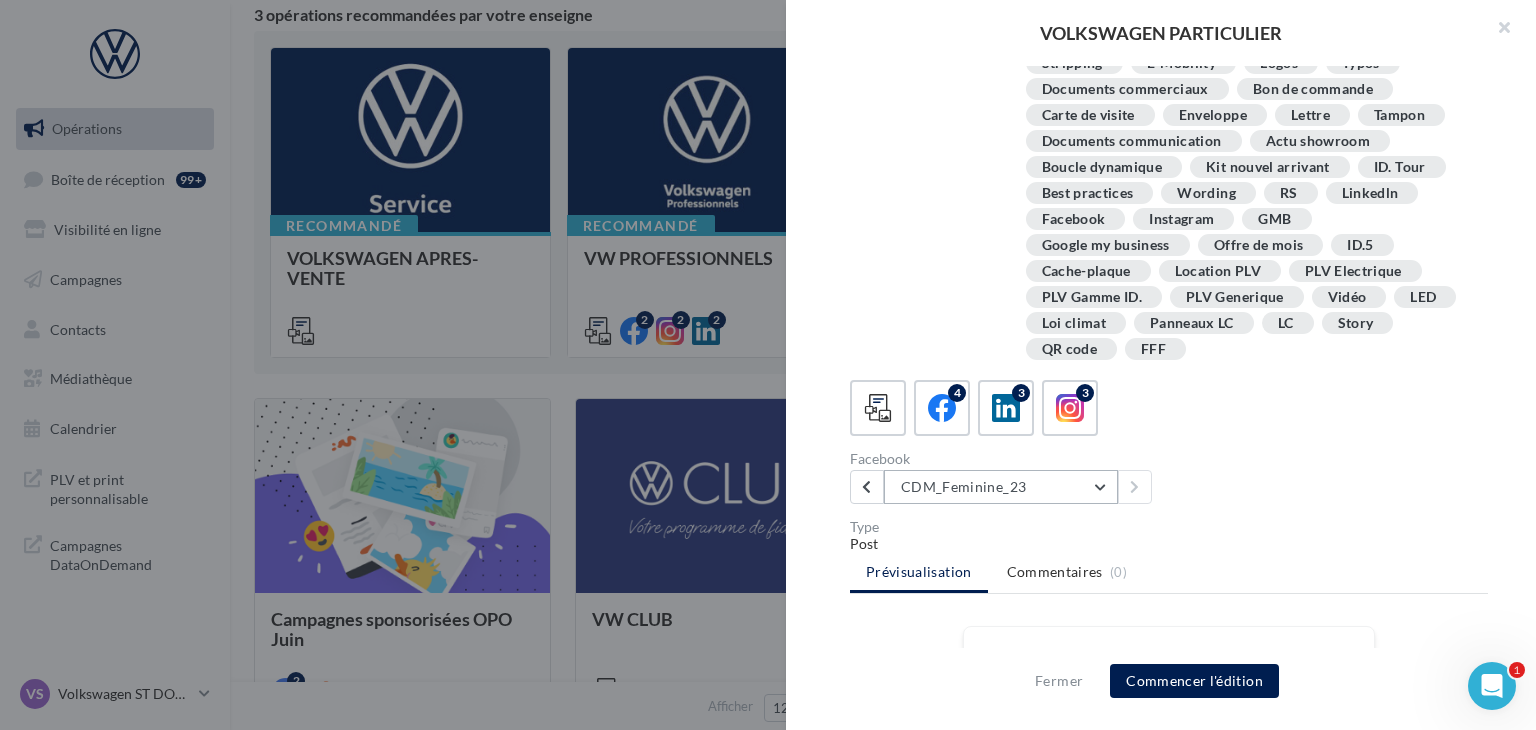 click on "CDM_Feminine_23" at bounding box center [1001, 487] 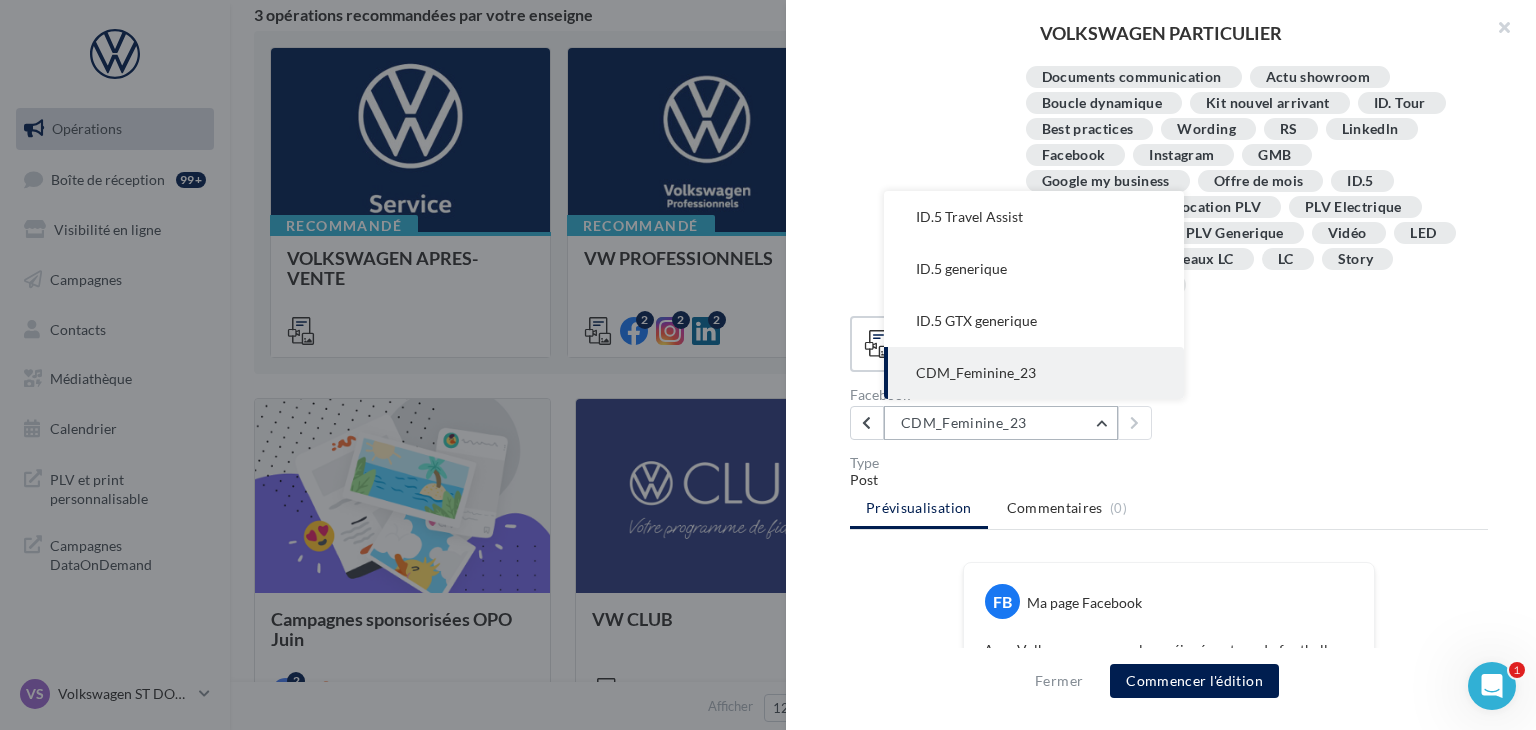 scroll, scrollTop: 384, scrollLeft: 0, axis: vertical 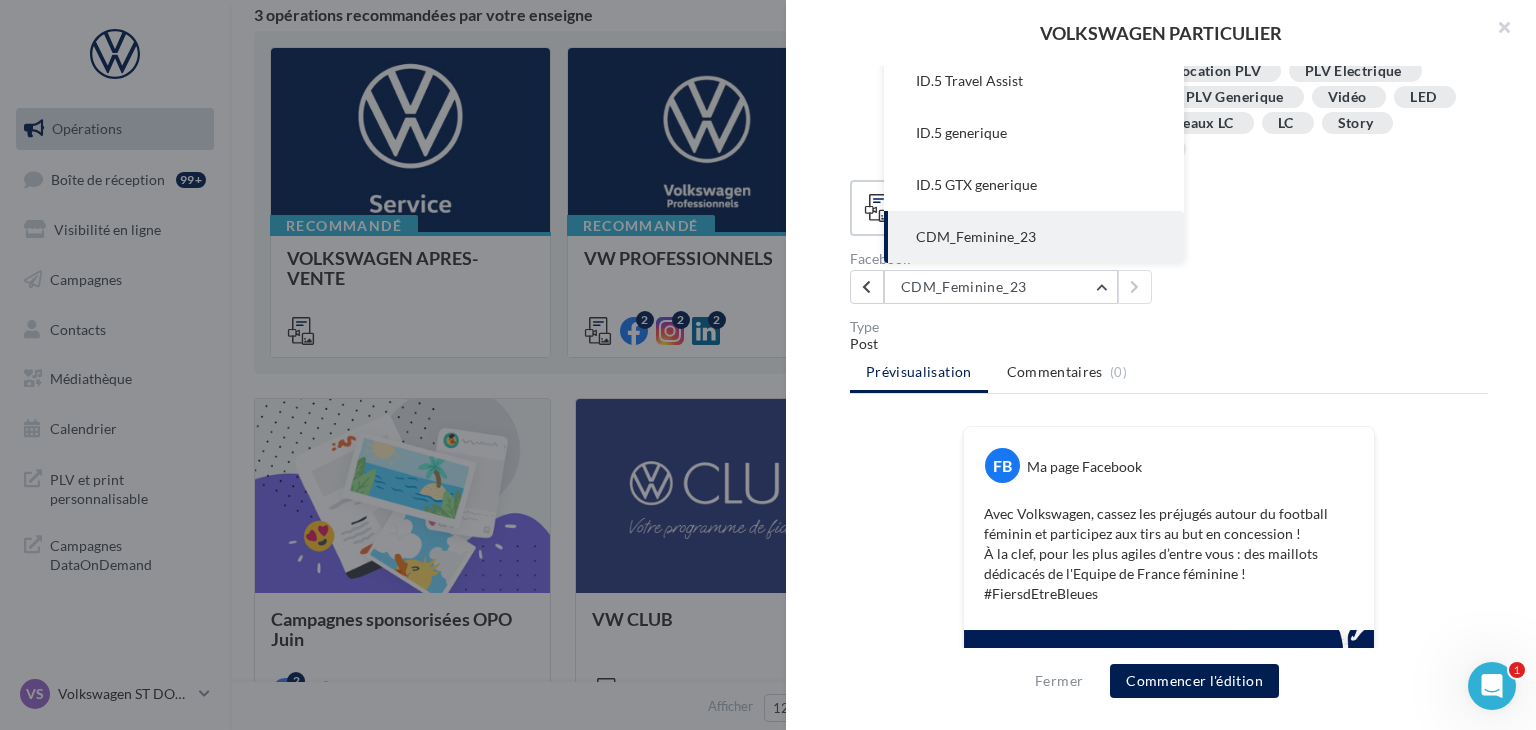 click on "Facebook
CDM_Feminine_23
ID.5 Travel Assist     ID.5 generique     ID.5 GTX generique     CDM_Feminine_23" at bounding box center [1177, 278] 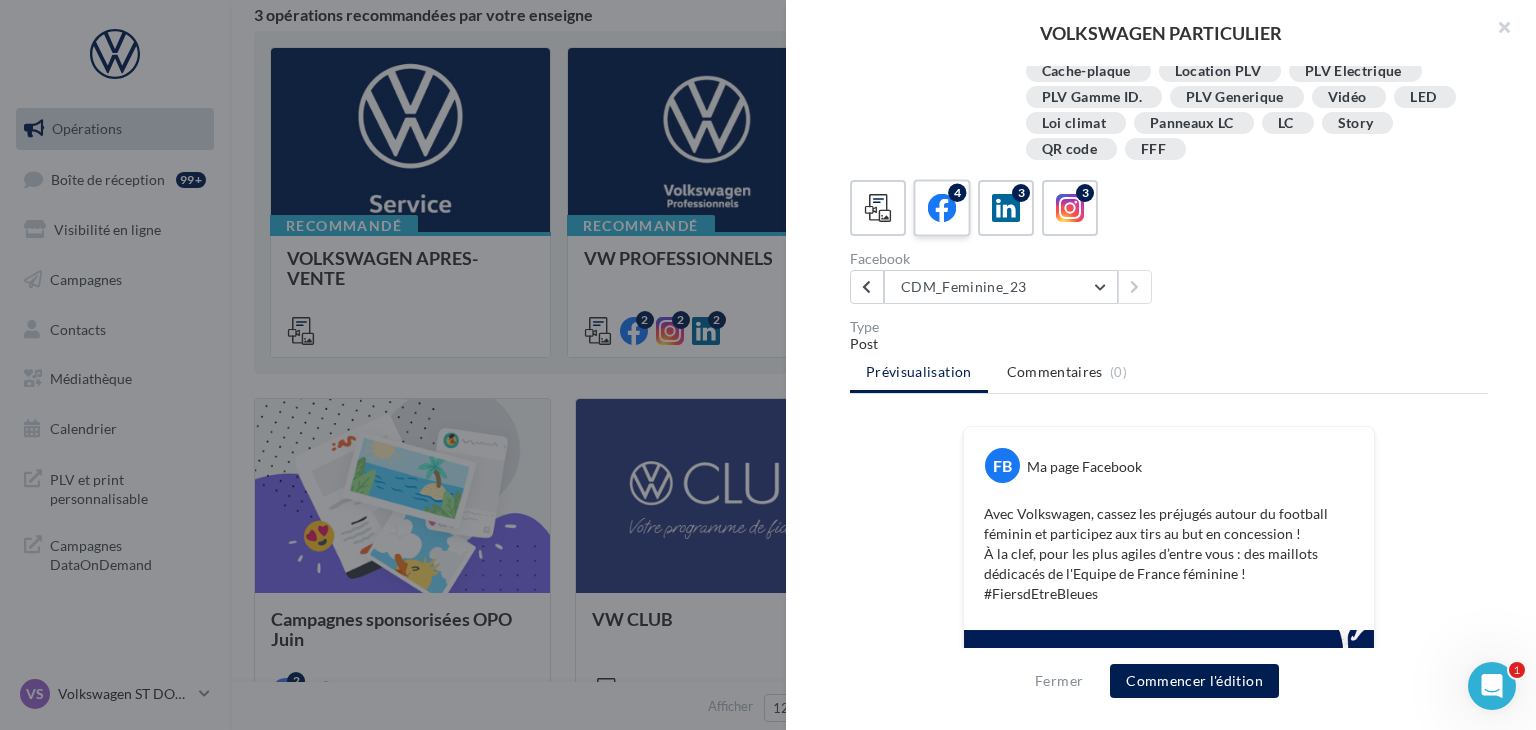 click at bounding box center (942, 208) 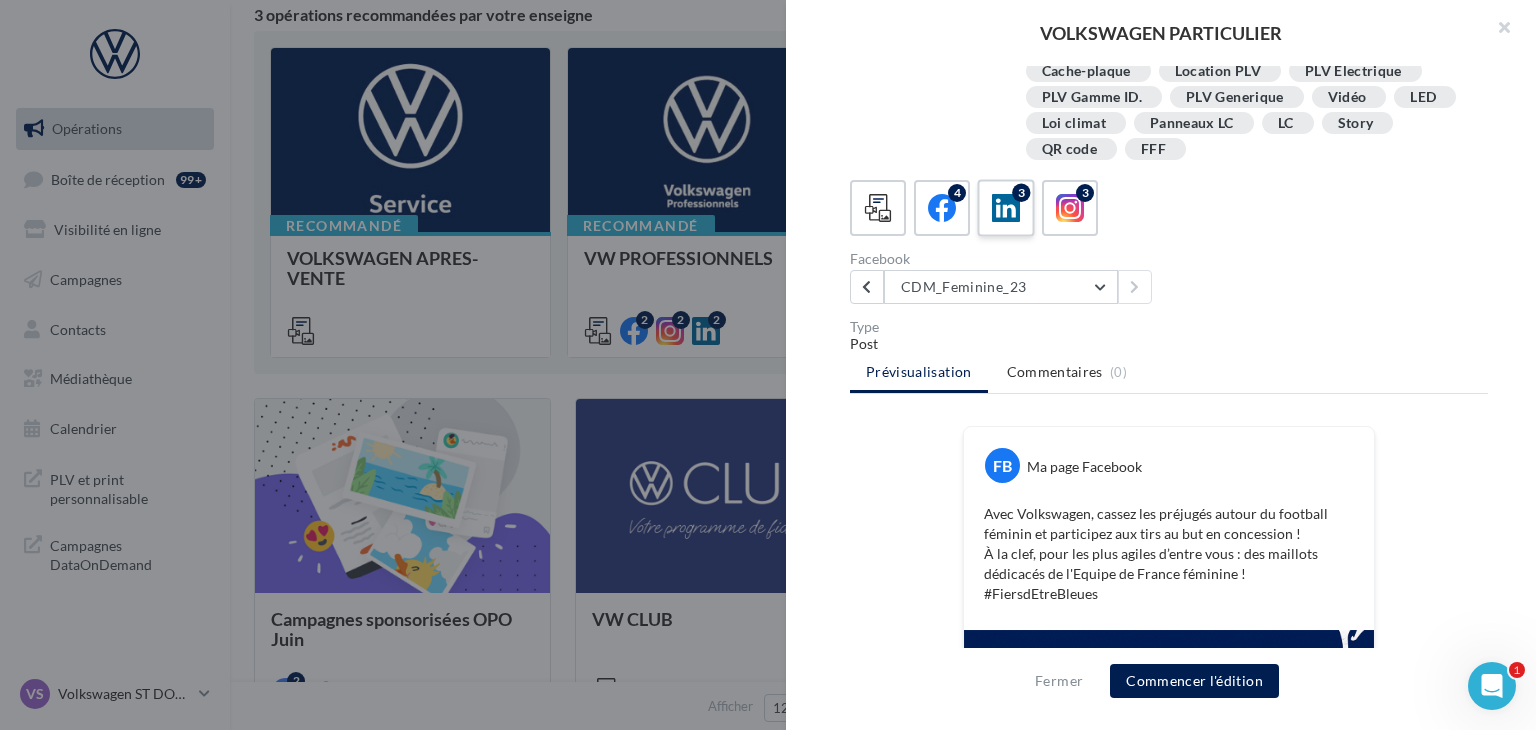 click at bounding box center (1006, 208) 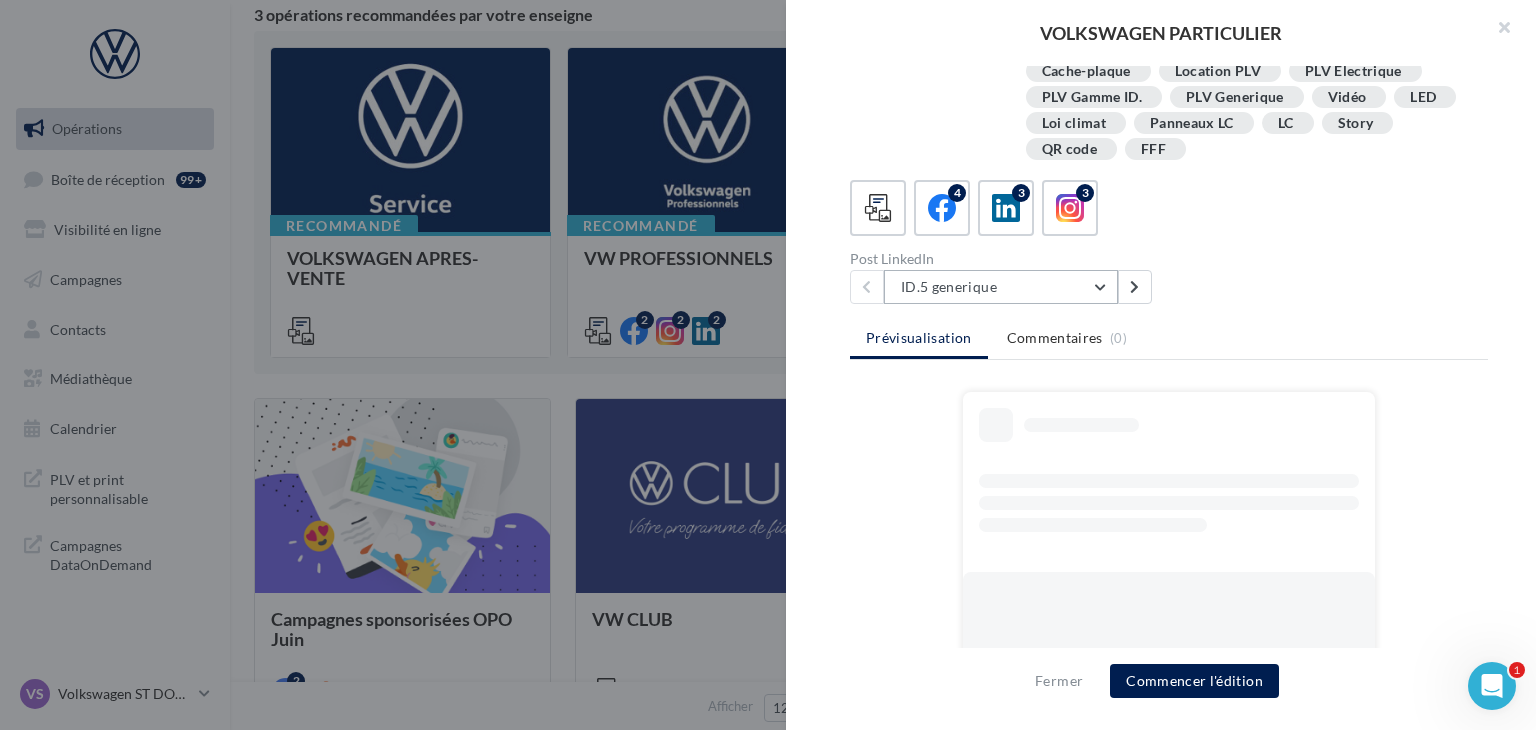 click on "ID.5 generique" at bounding box center [1001, 287] 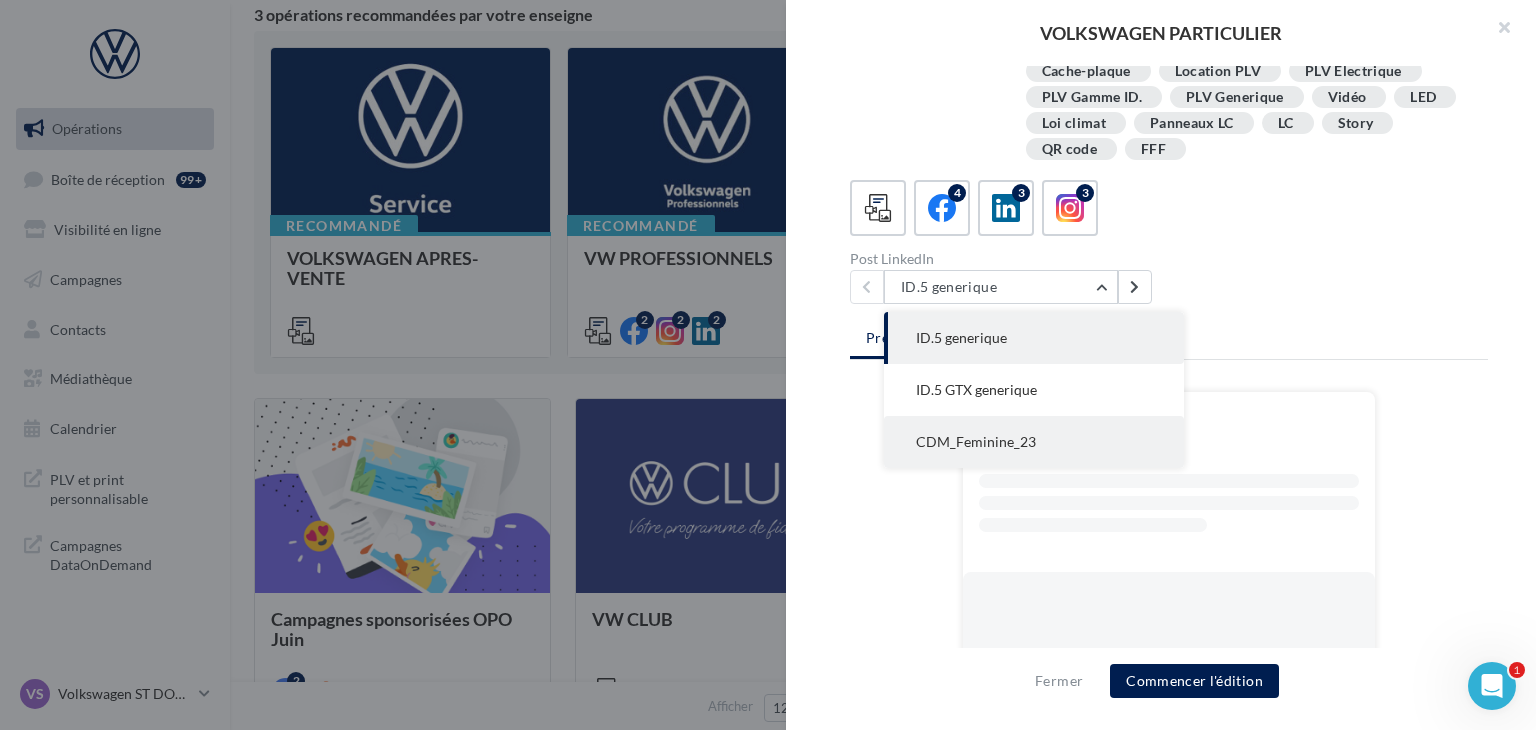 click on "CDM_Feminine_23" at bounding box center (961, 337) 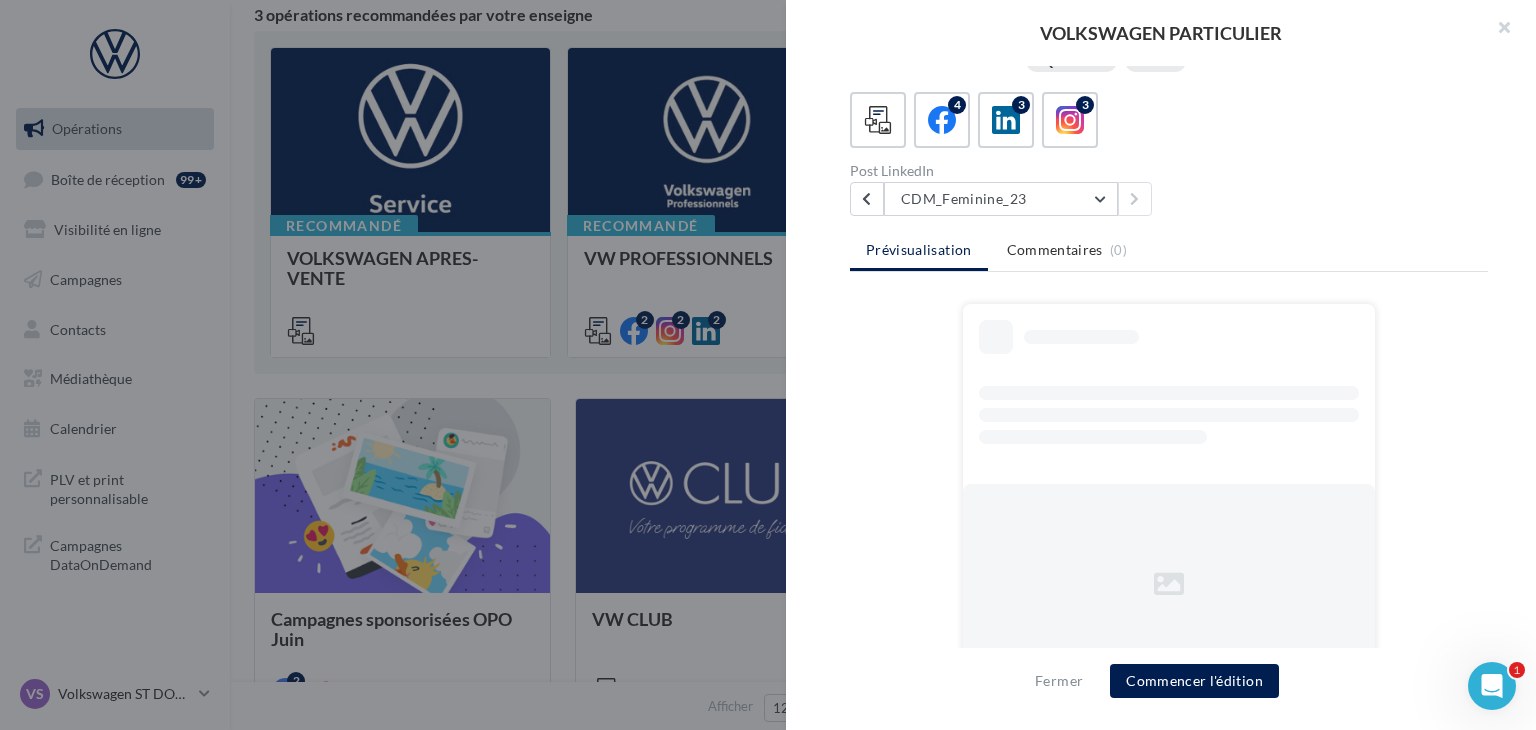 scroll, scrollTop: 559, scrollLeft: 0, axis: vertical 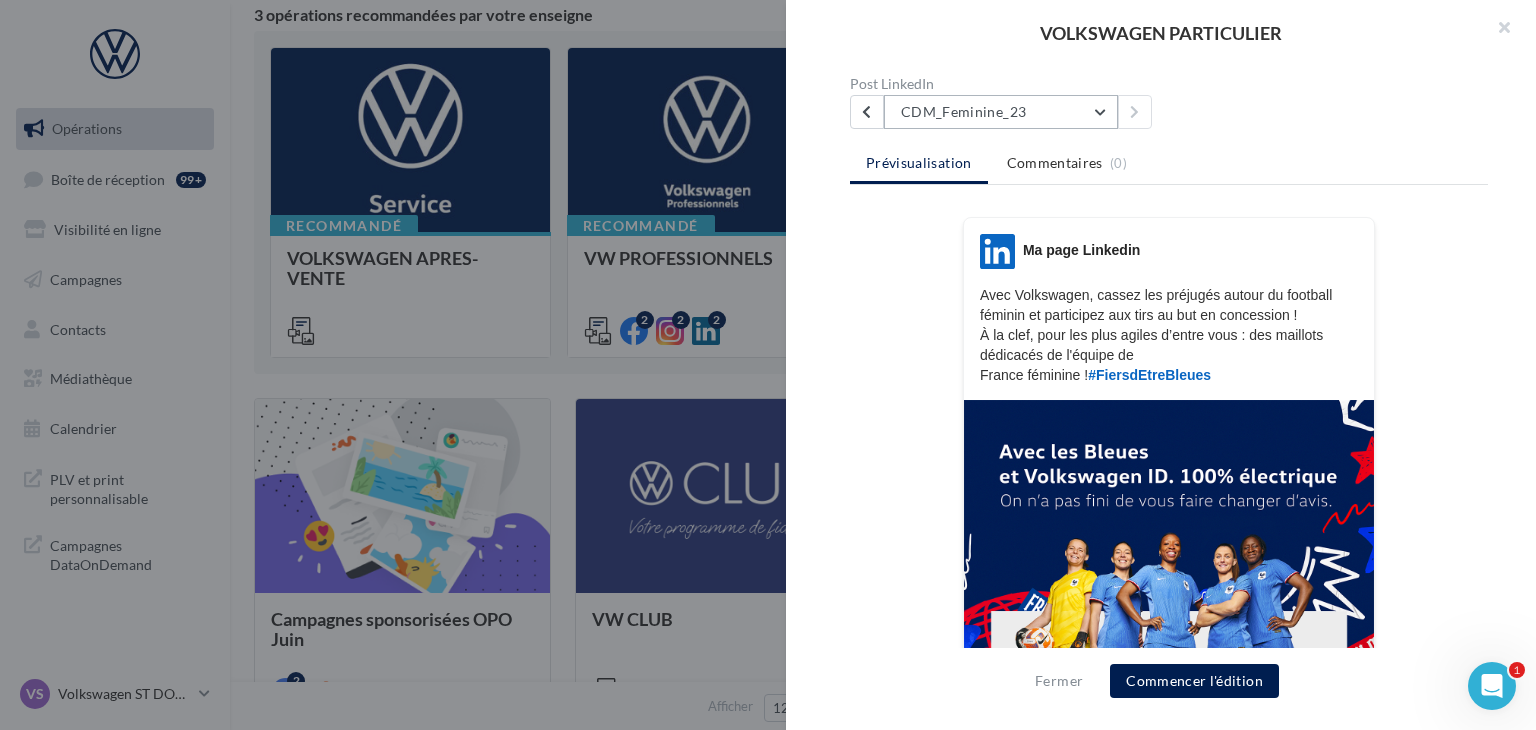 click on "CDM_Feminine_23" at bounding box center [1001, 112] 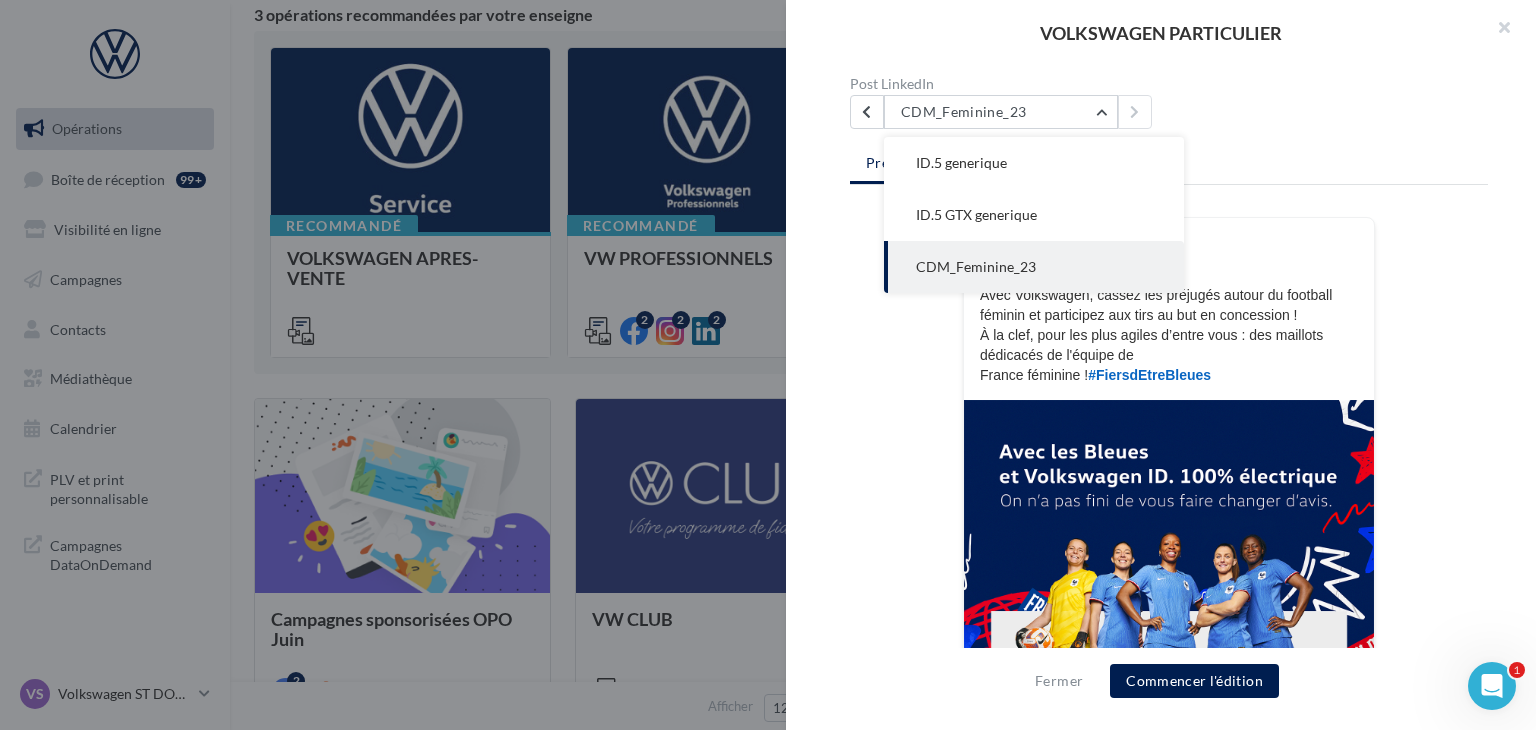 drag, startPoint x: 1253, startPoint y: 125, endPoint x: 1232, endPoint y: 138, distance: 24.698177 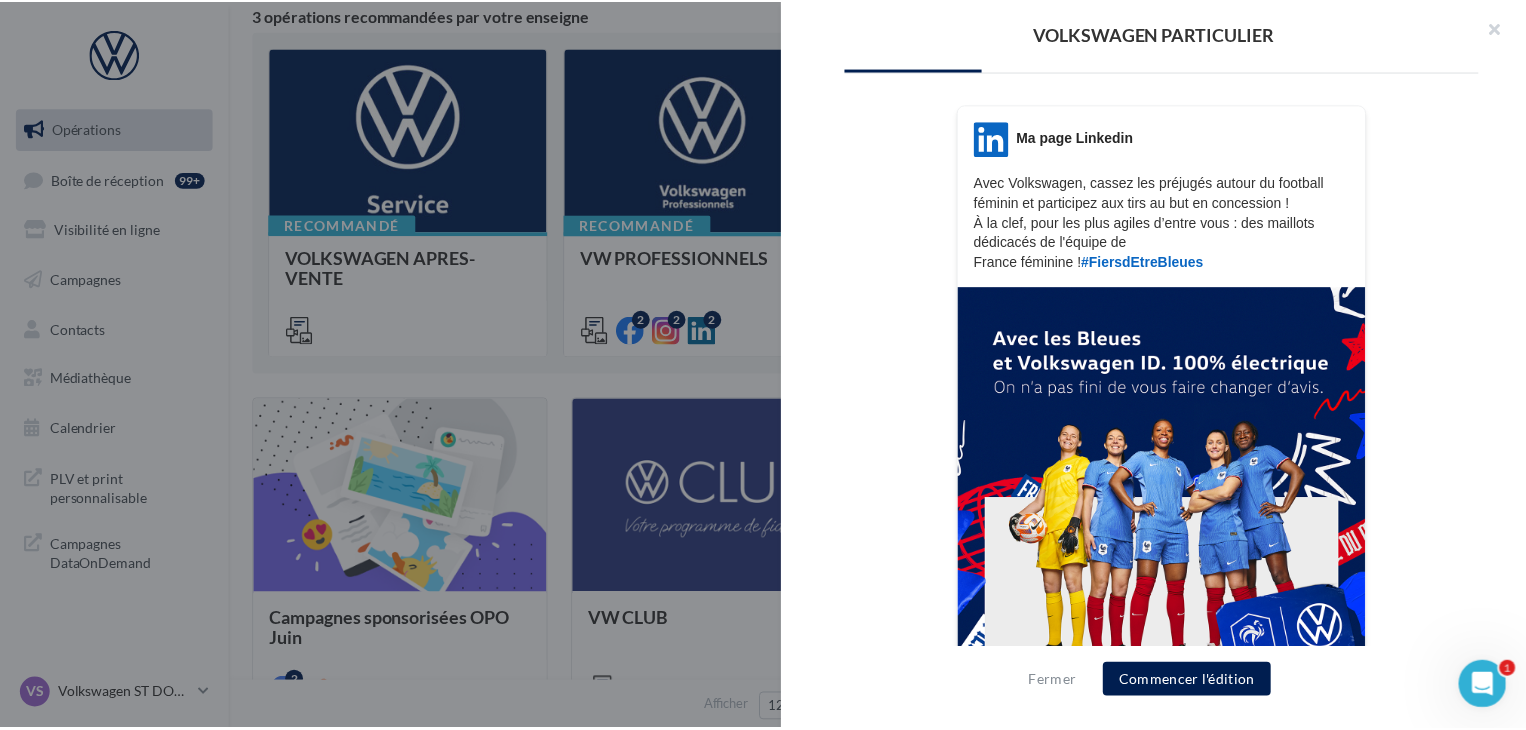 scroll, scrollTop: 783, scrollLeft: 0, axis: vertical 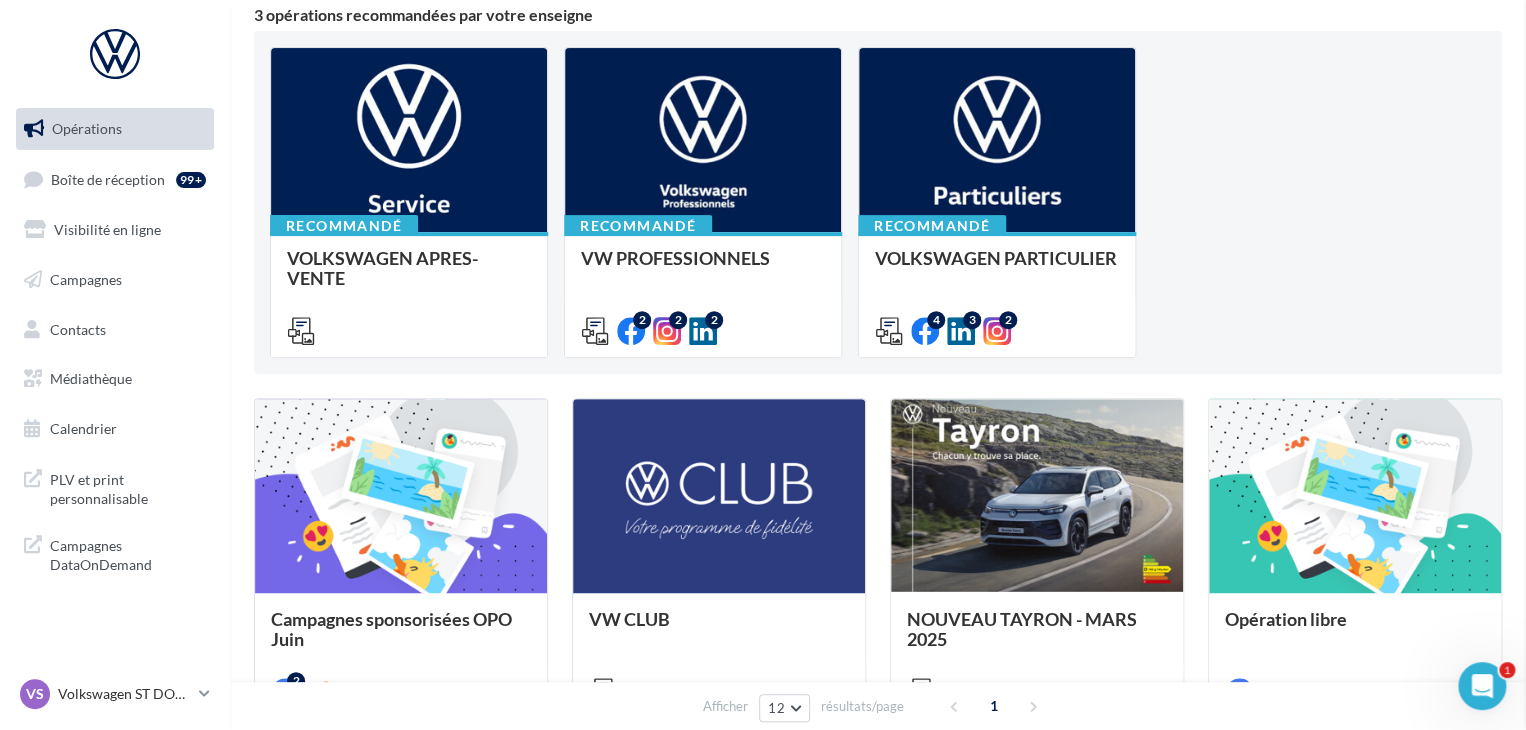 click on "VOLKSWAGEN PARTICULIER
Description
Retrouver les supports pour le VW Particuliers via la "Médiathèque" (en haut à droite) et cliquez sur "partagés avec moi".
VN
Particulier
Volkswagen
Véhicule neuf
Particulier
Nouvelle ID.3
ID.4
Nouvel ID.Buzz
ID.Buzz
Polo
T-Roc
Taigo
Bach'up
Drapeaux
Poster
Stripping" at bounding box center [878, 1144] 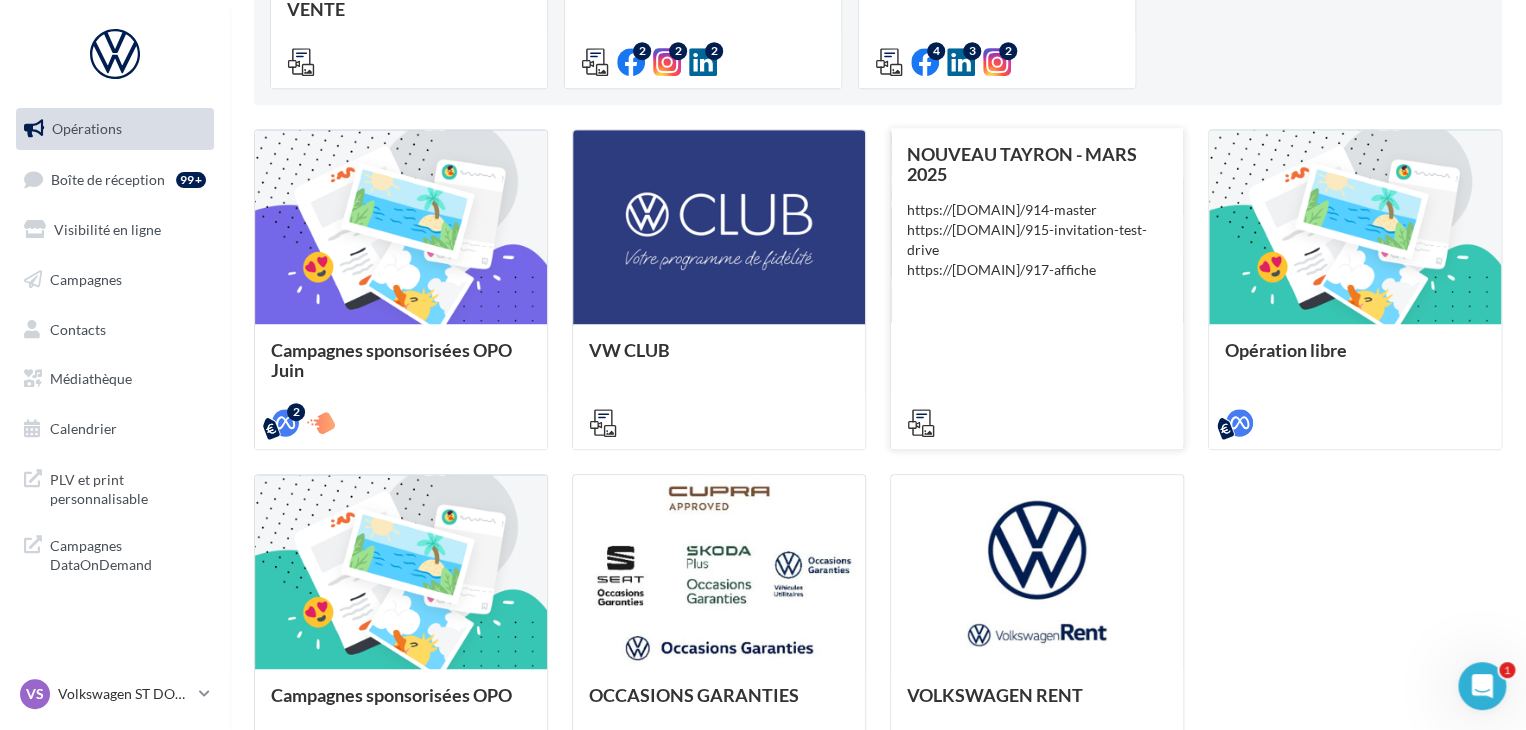 scroll, scrollTop: 683, scrollLeft: 0, axis: vertical 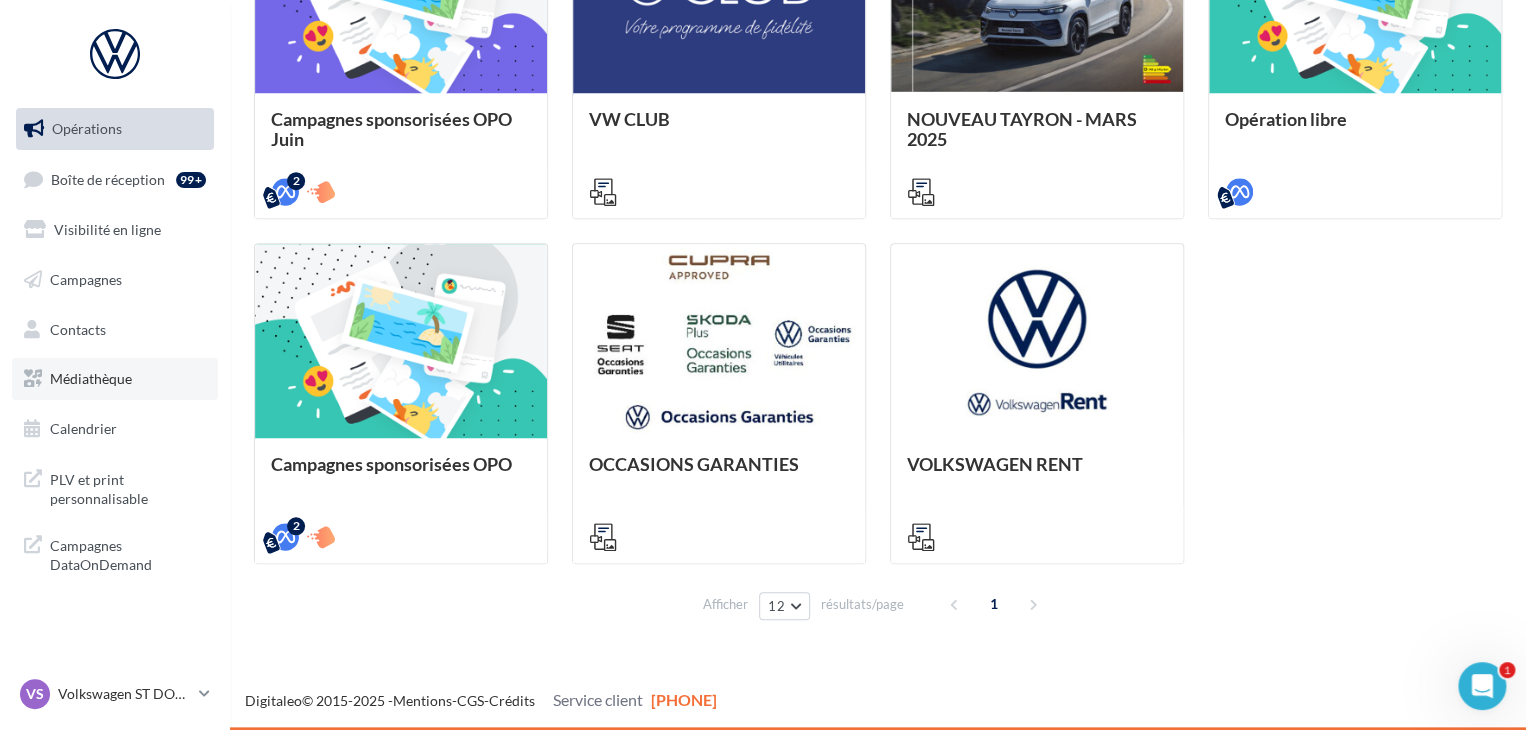 click on "Médiathèque" at bounding box center [91, 378] 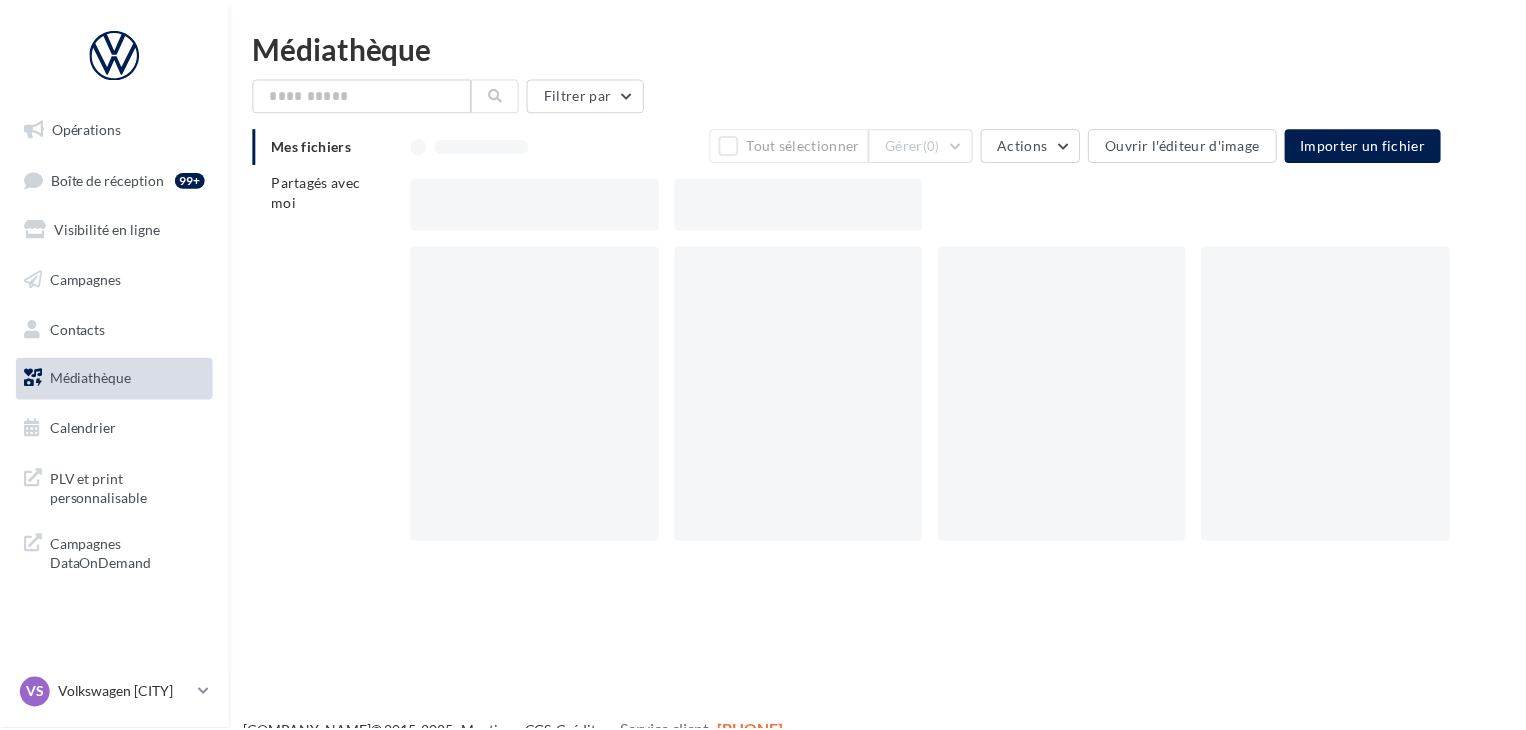 scroll, scrollTop: 0, scrollLeft: 0, axis: both 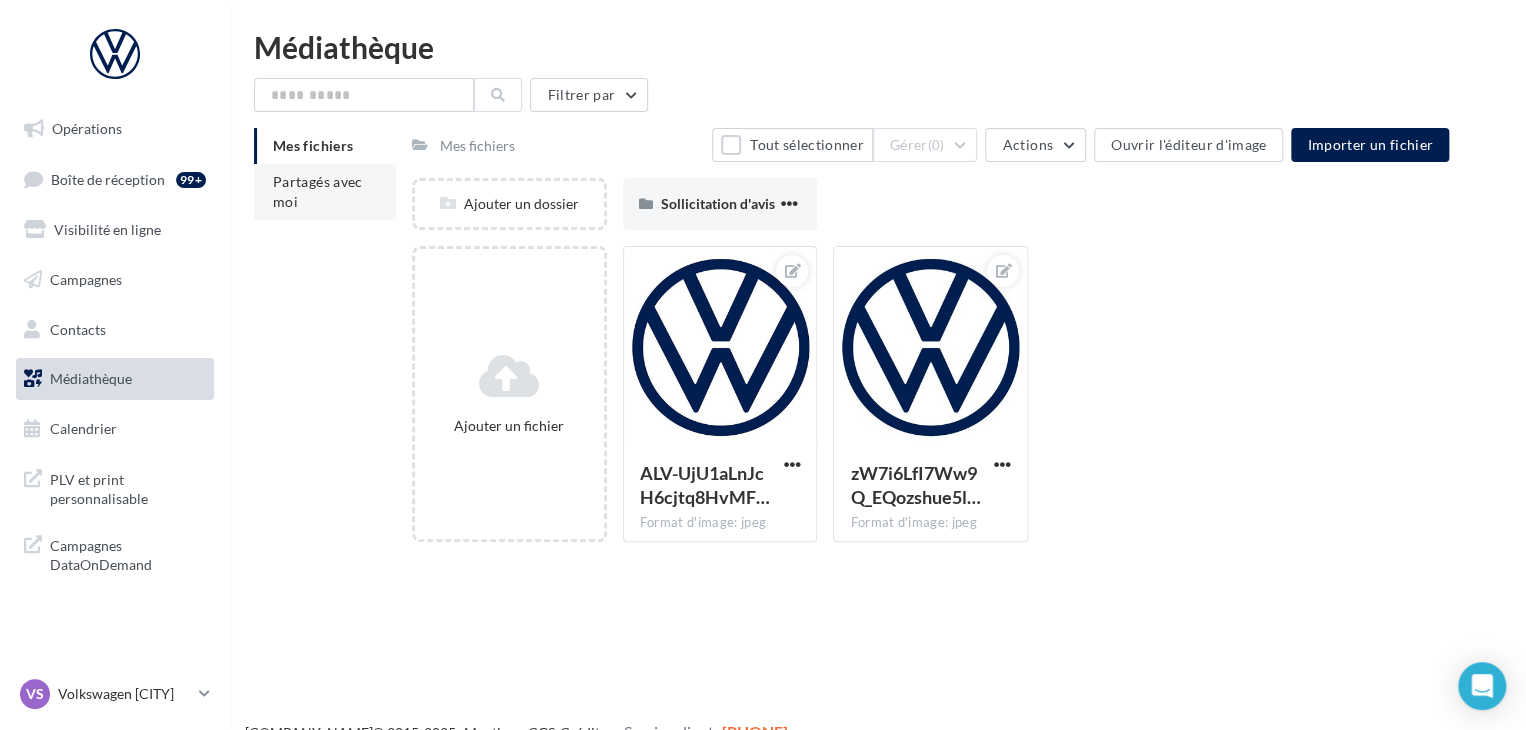 click on "Partagés avec moi" at bounding box center (325, 192) 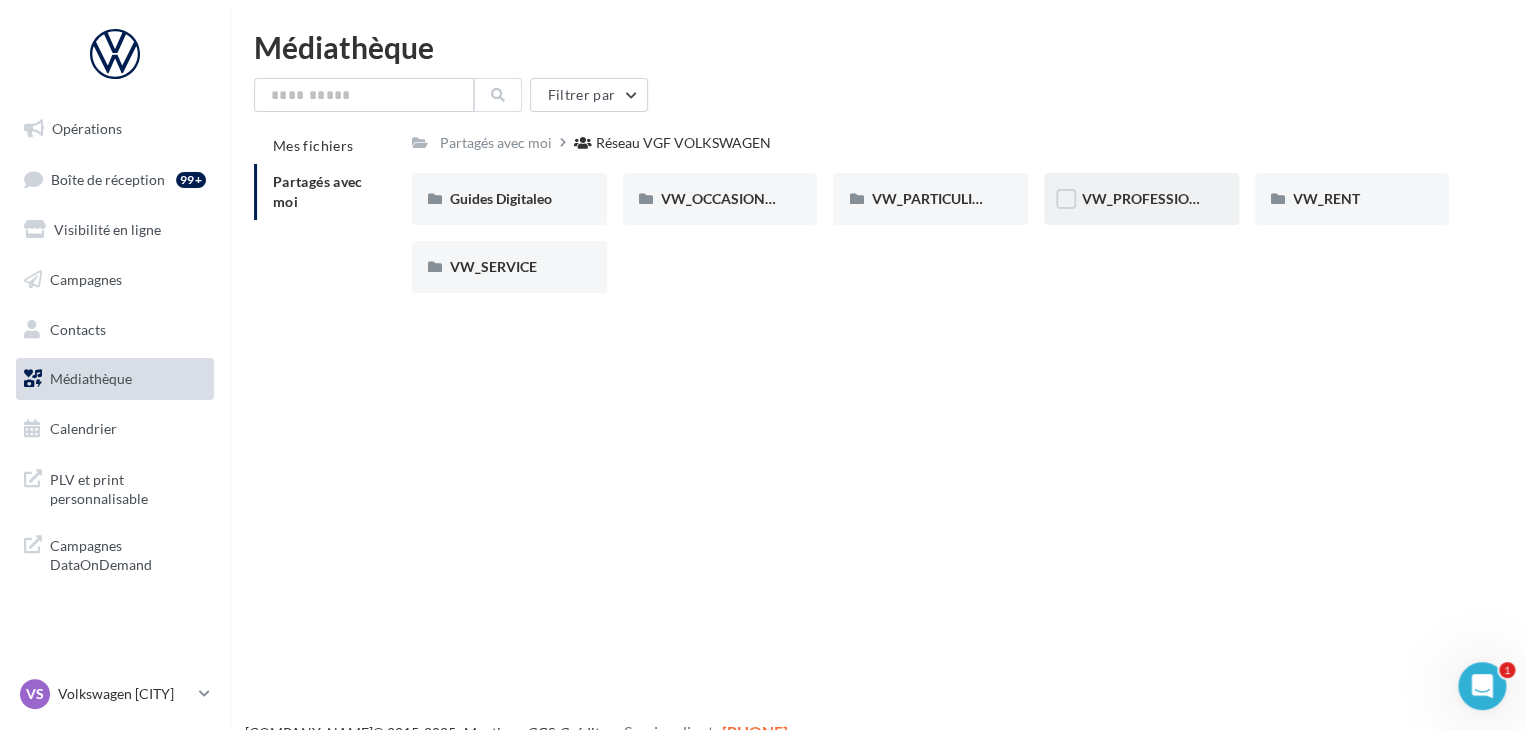 scroll, scrollTop: 0, scrollLeft: 0, axis: both 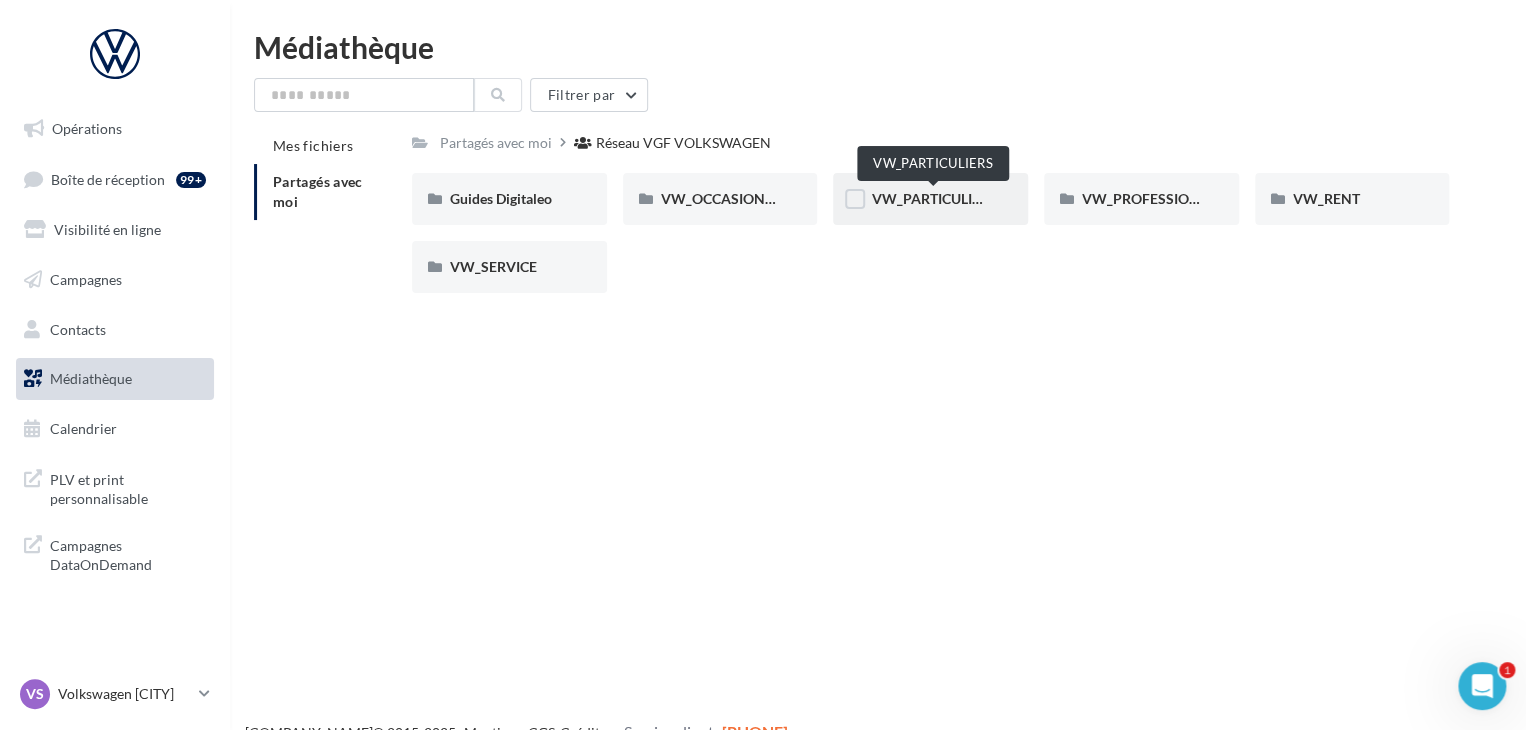 click on "VW_PARTICULIERS" at bounding box center (933, 198) 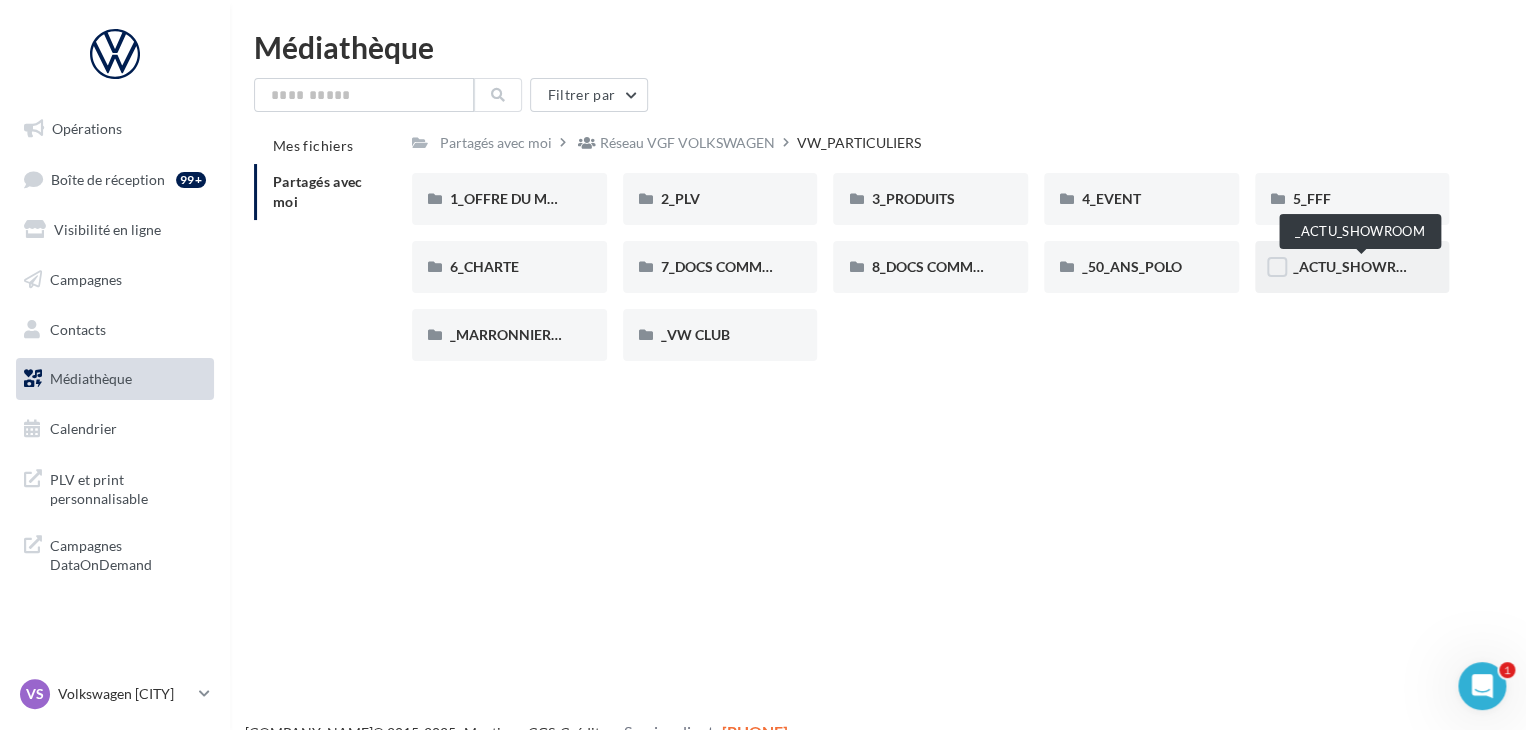click on "_ACTU_SHOWROOM" at bounding box center [1362, 266] 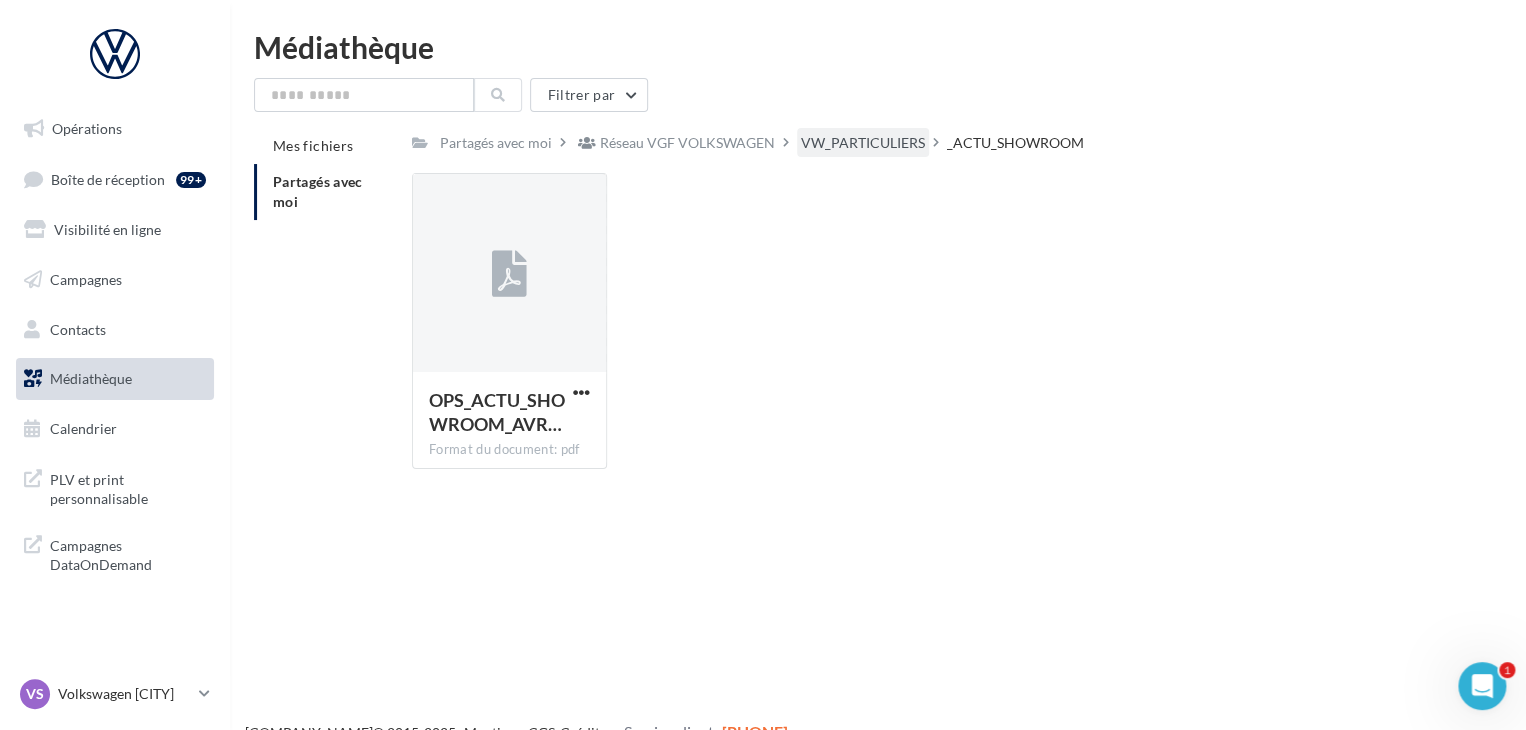 click on "VW_PARTICULIERS" at bounding box center [496, 143] 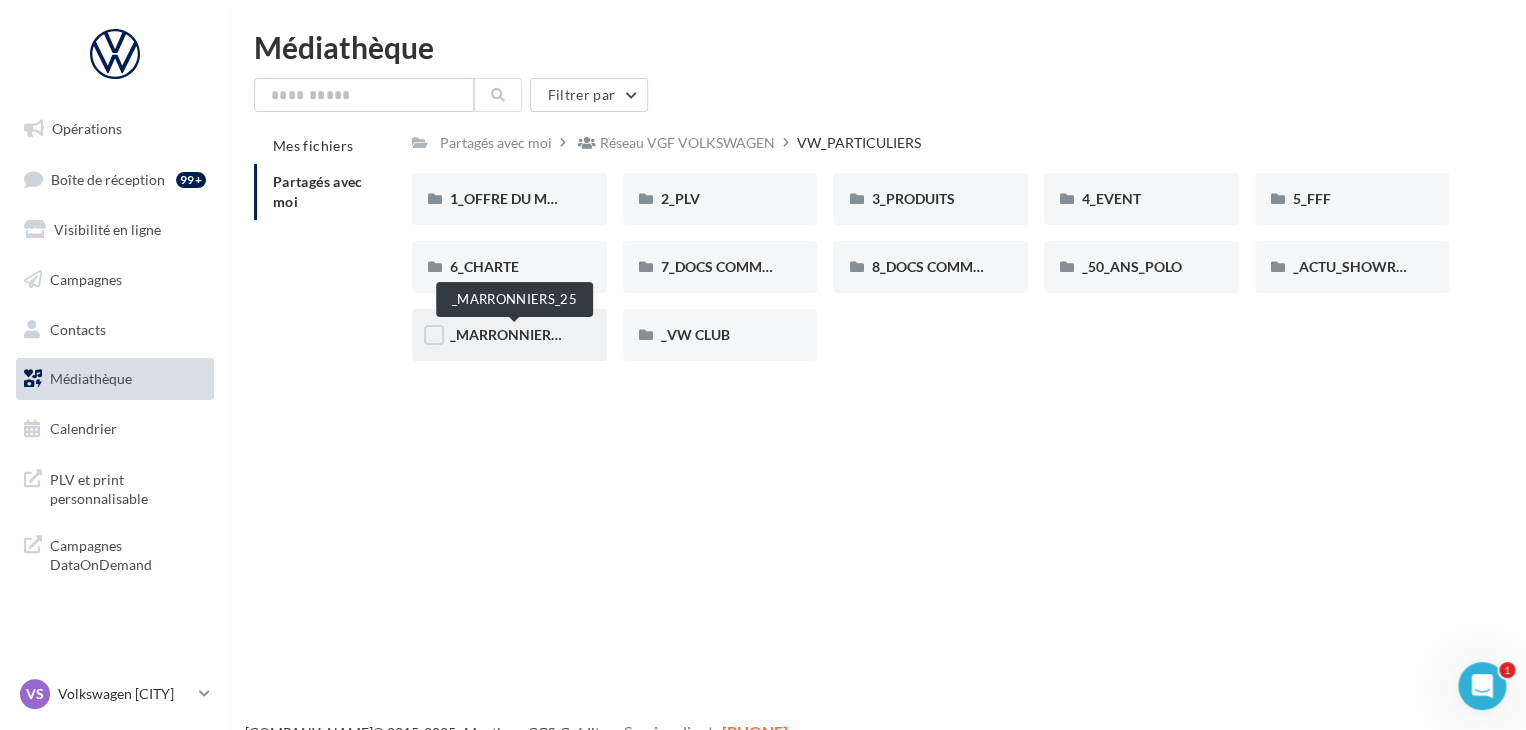 click on "_MARRONNIERS_25" at bounding box center (515, 334) 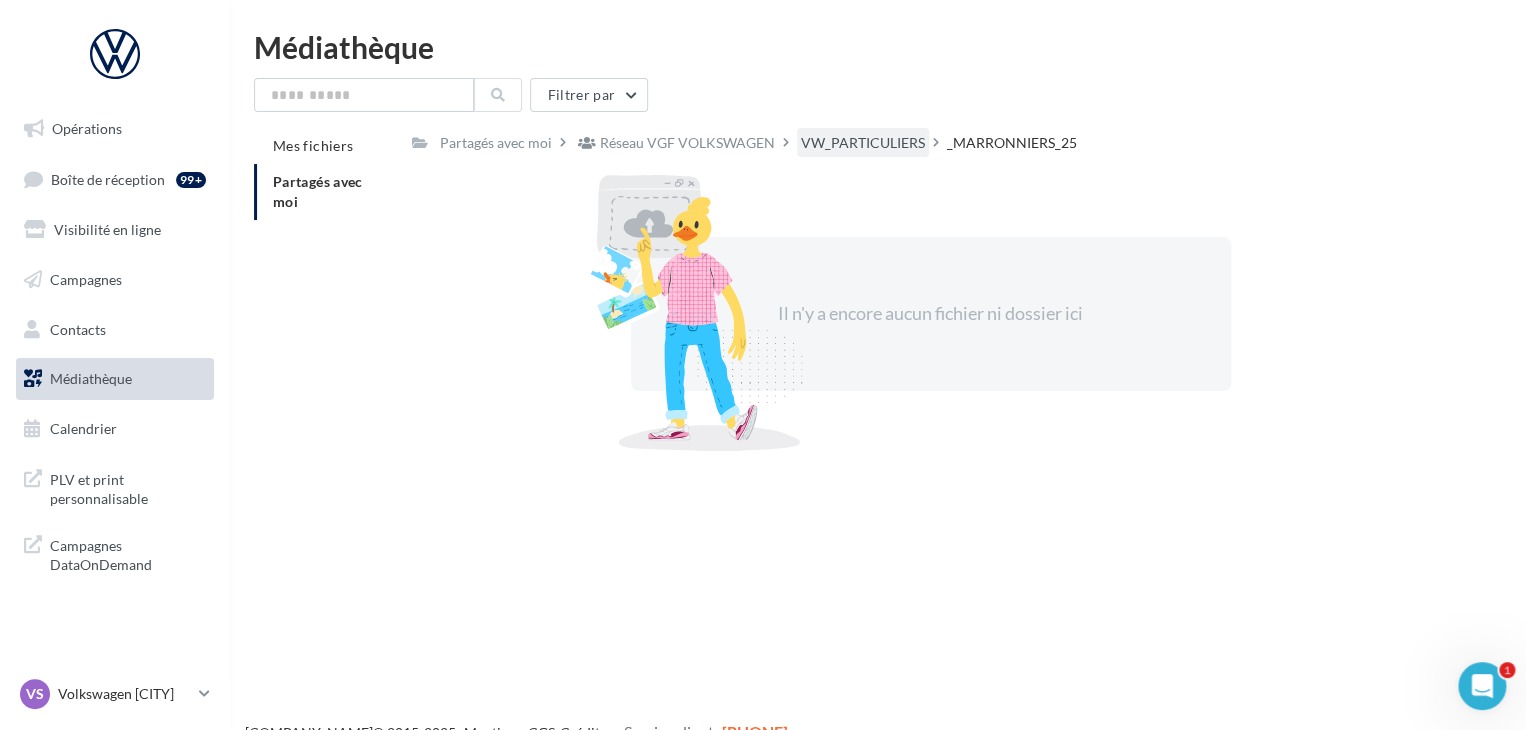 click on "VW_PARTICULIERS" at bounding box center [496, 143] 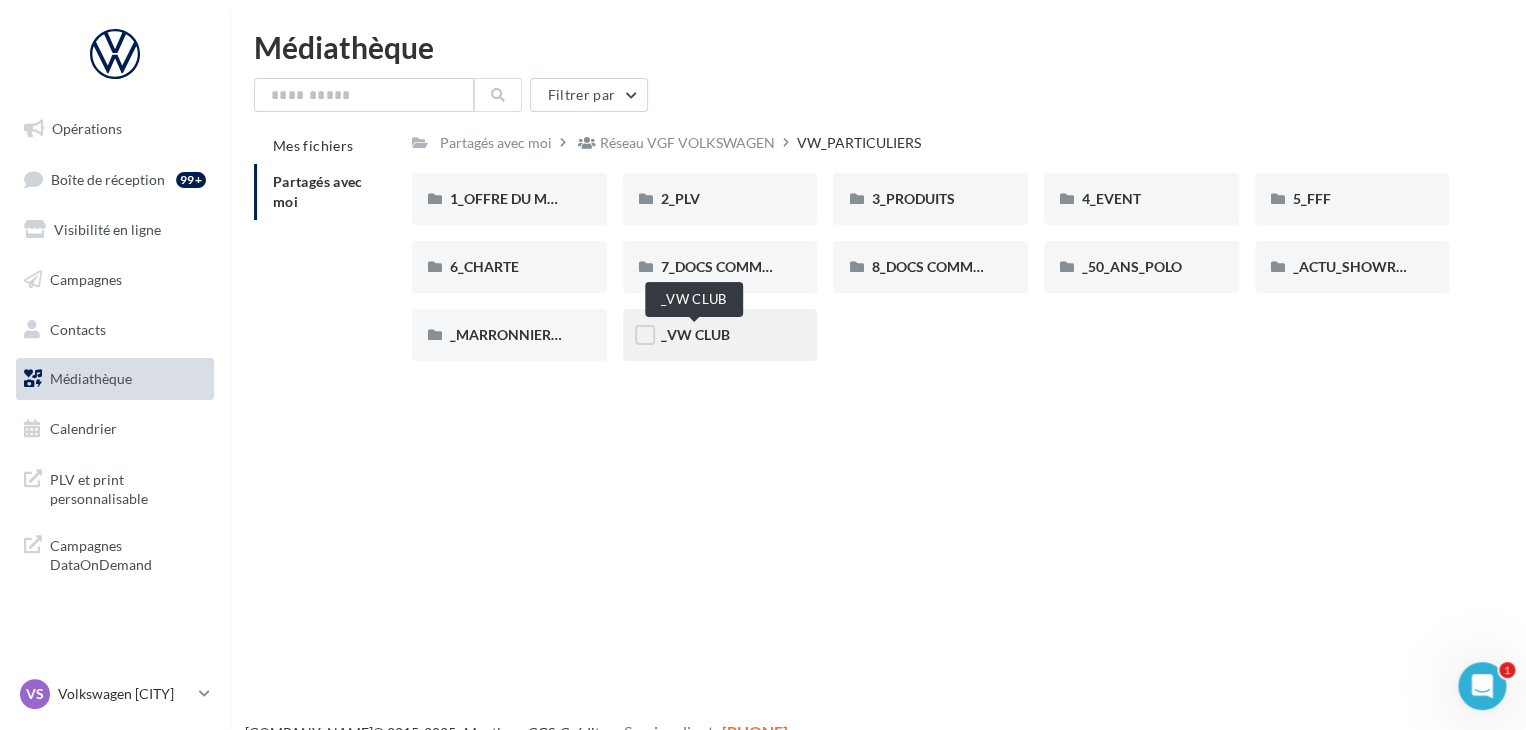 click on "_VW CLUB" at bounding box center [695, 334] 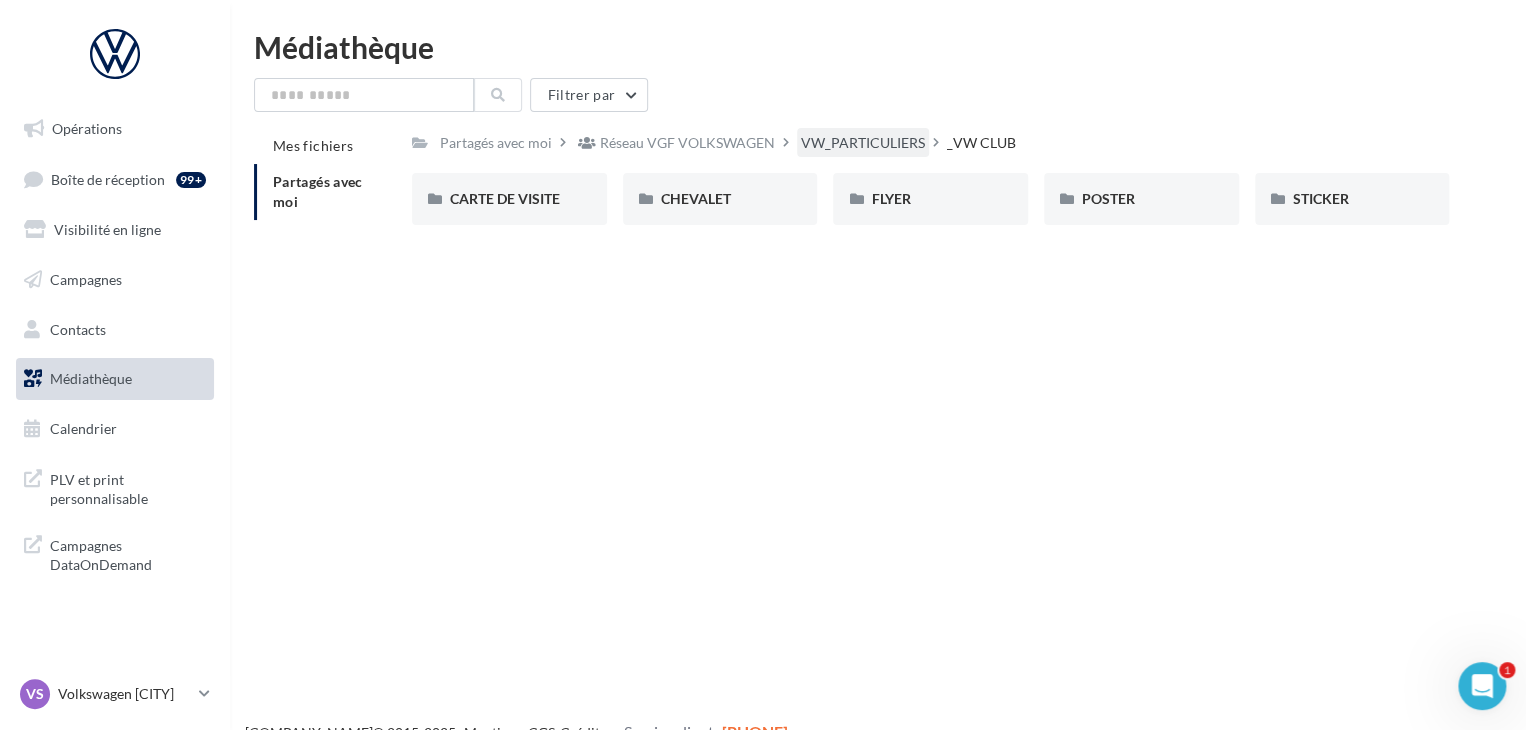click on "VW_PARTICULIERS" at bounding box center (496, 143) 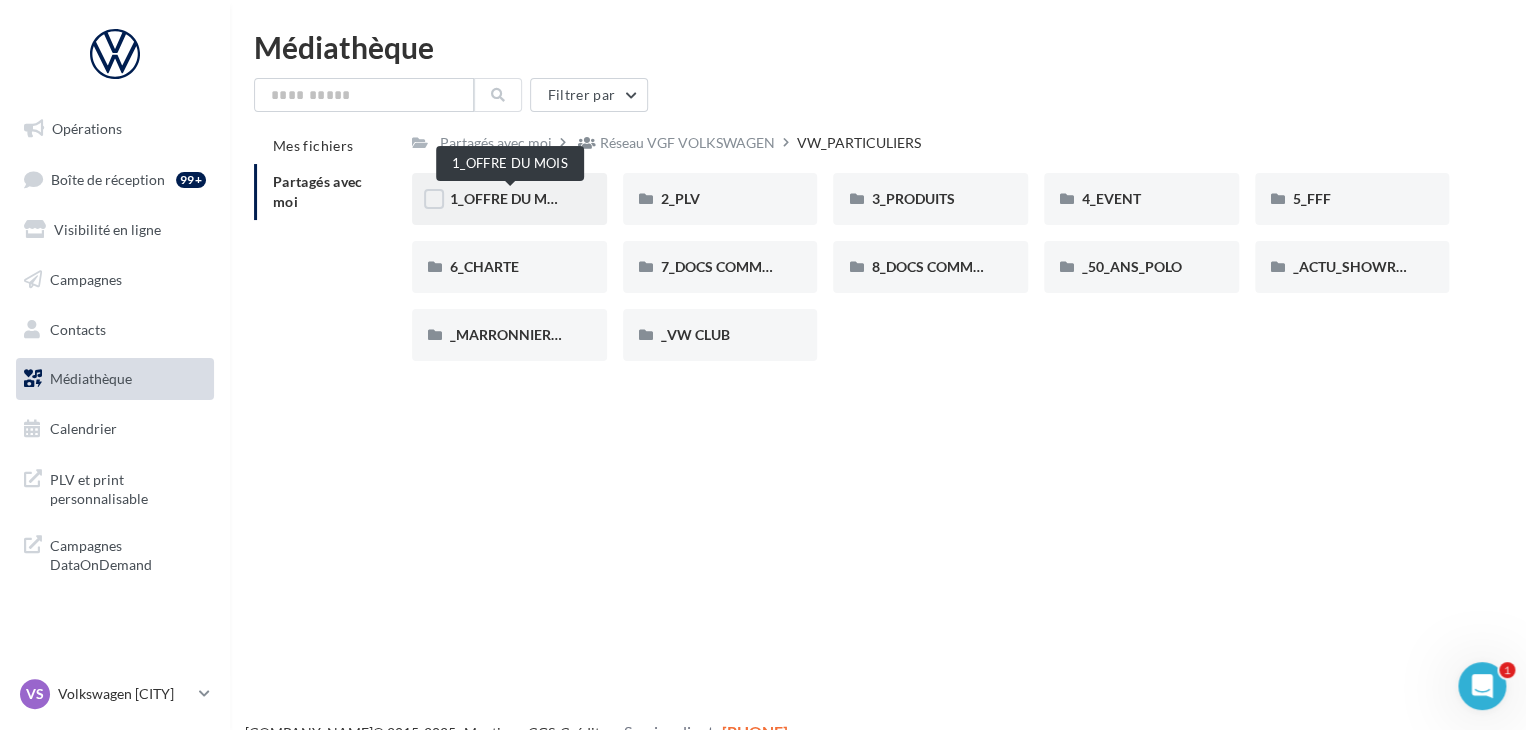 click on "1_OFFRE DU MOIS" at bounding box center (510, 198) 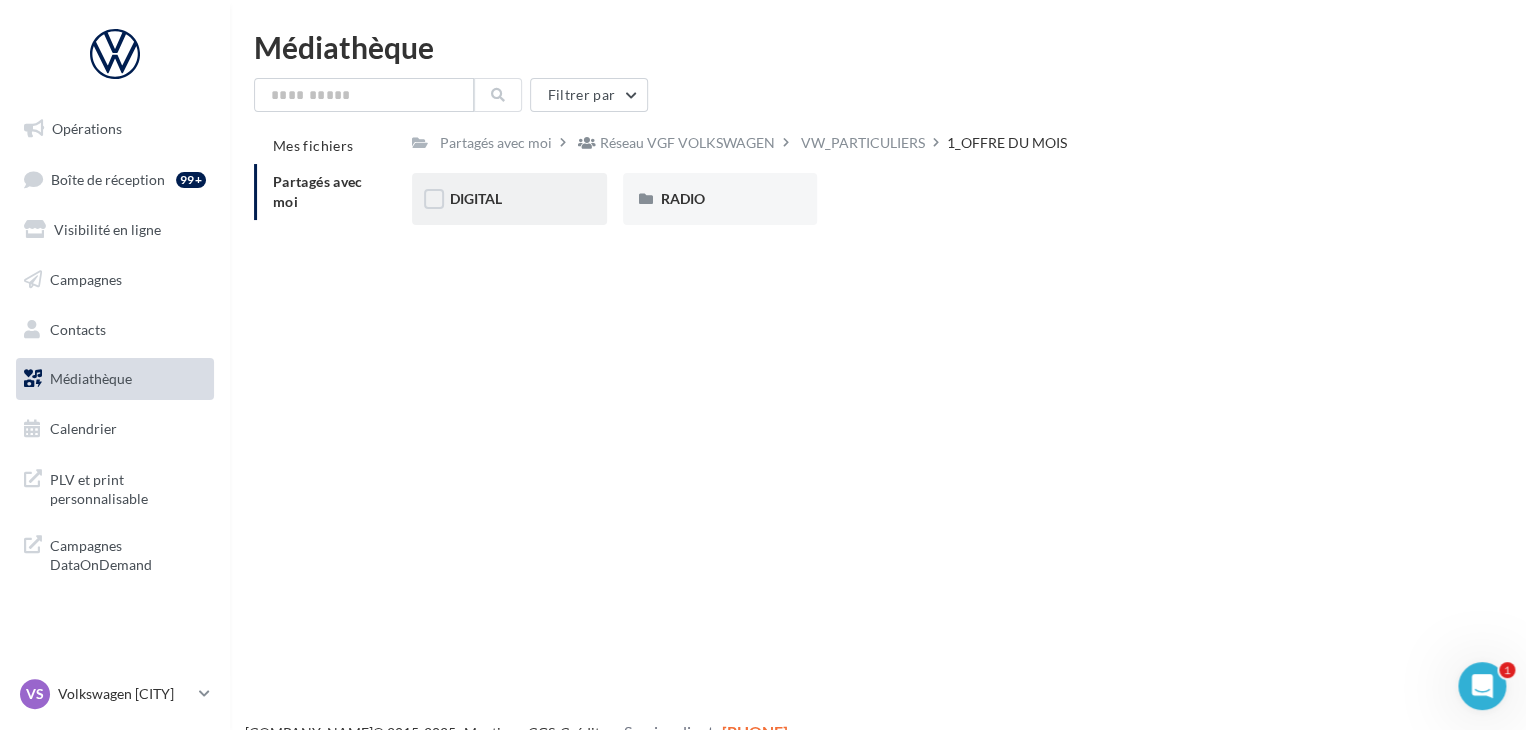 click on "DIGITAL" at bounding box center [509, 199] 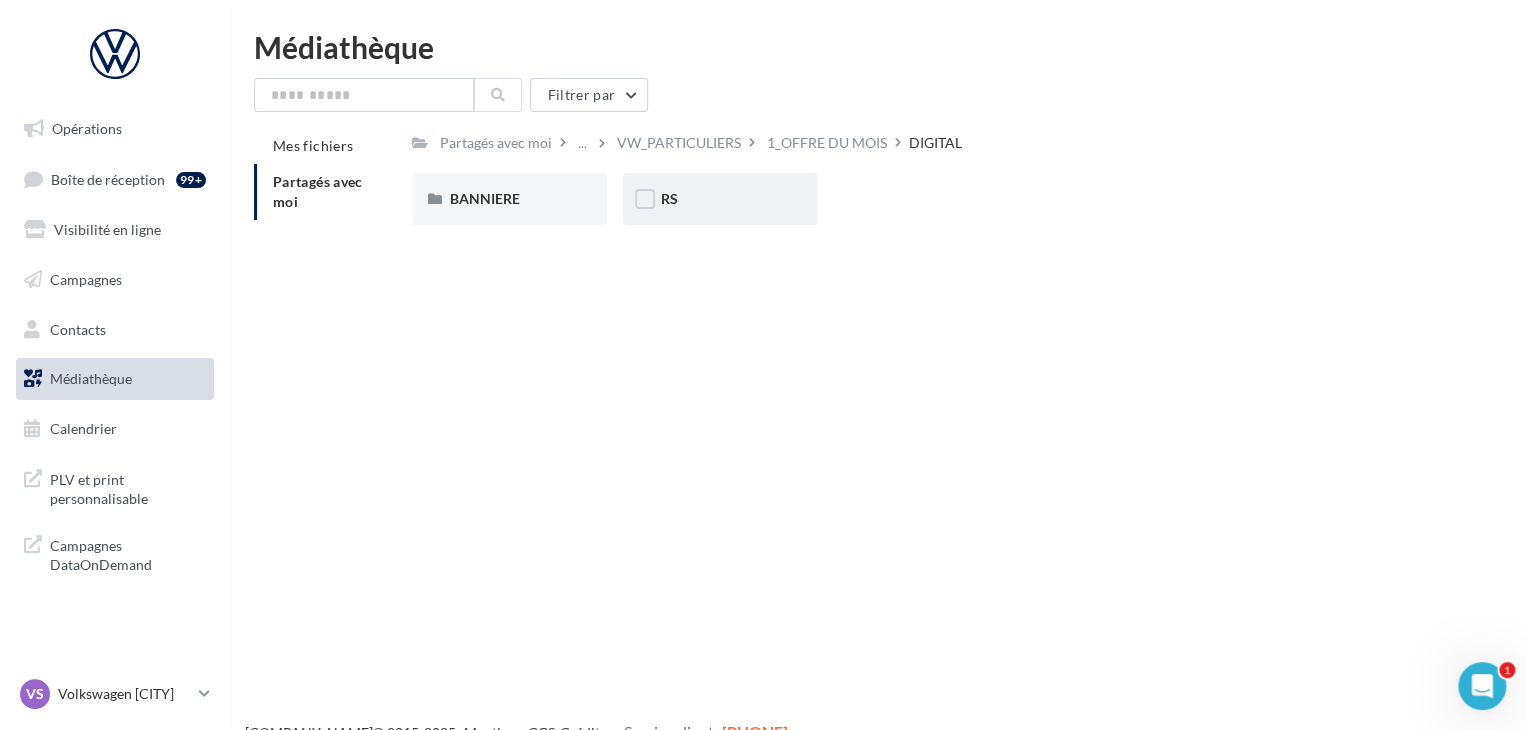 click on "RS" at bounding box center [509, 199] 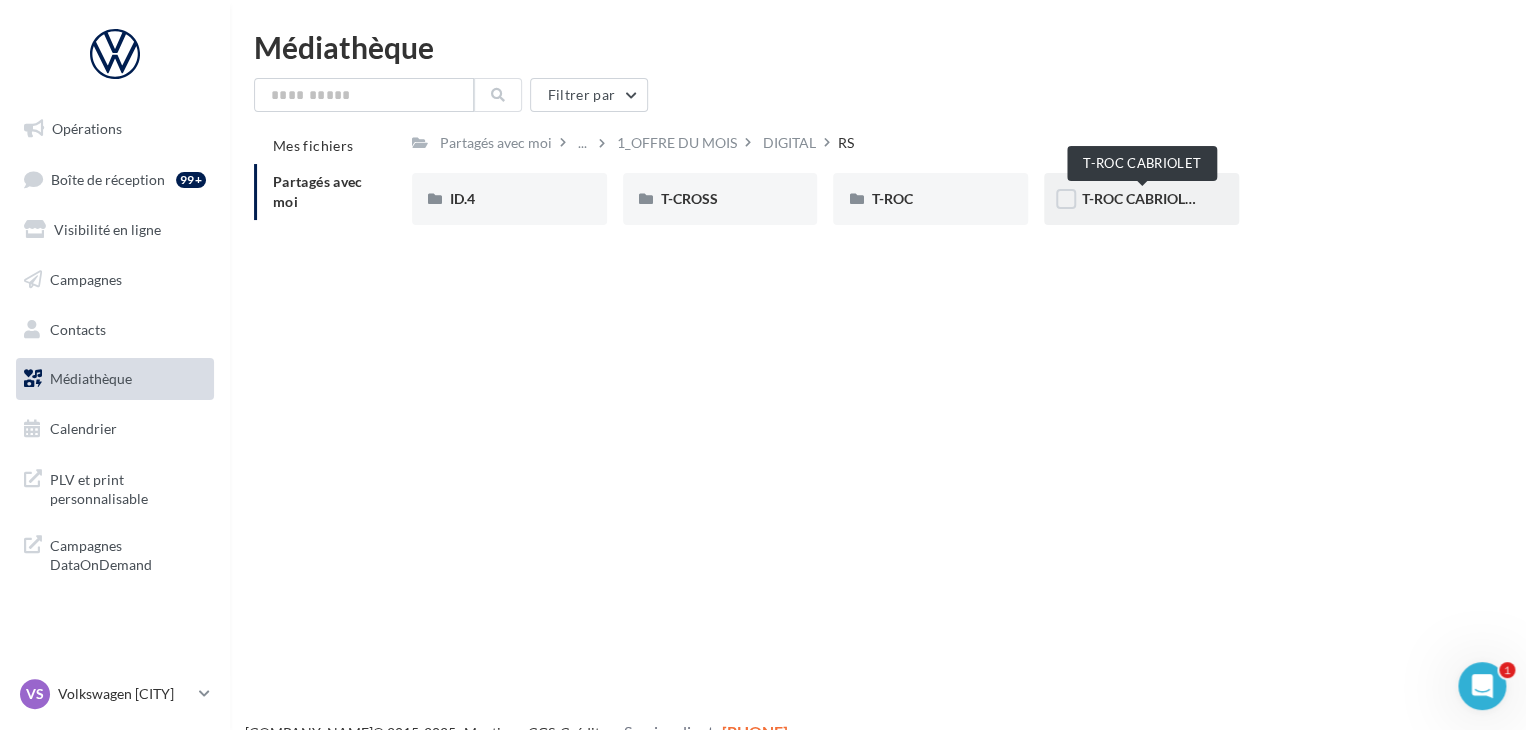 click on "T-ROC CABRIOLET" at bounding box center (1141, 198) 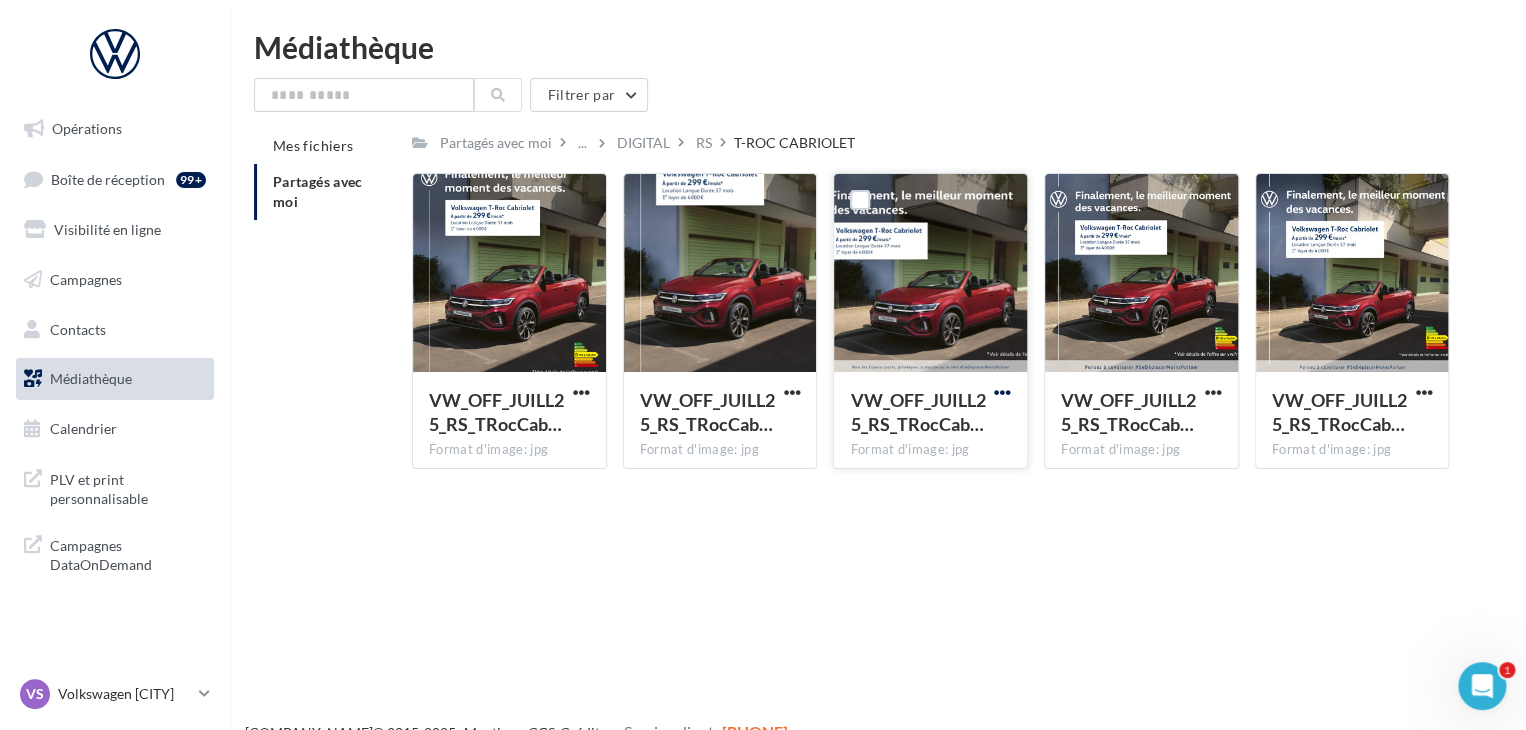 click at bounding box center [581, 392] 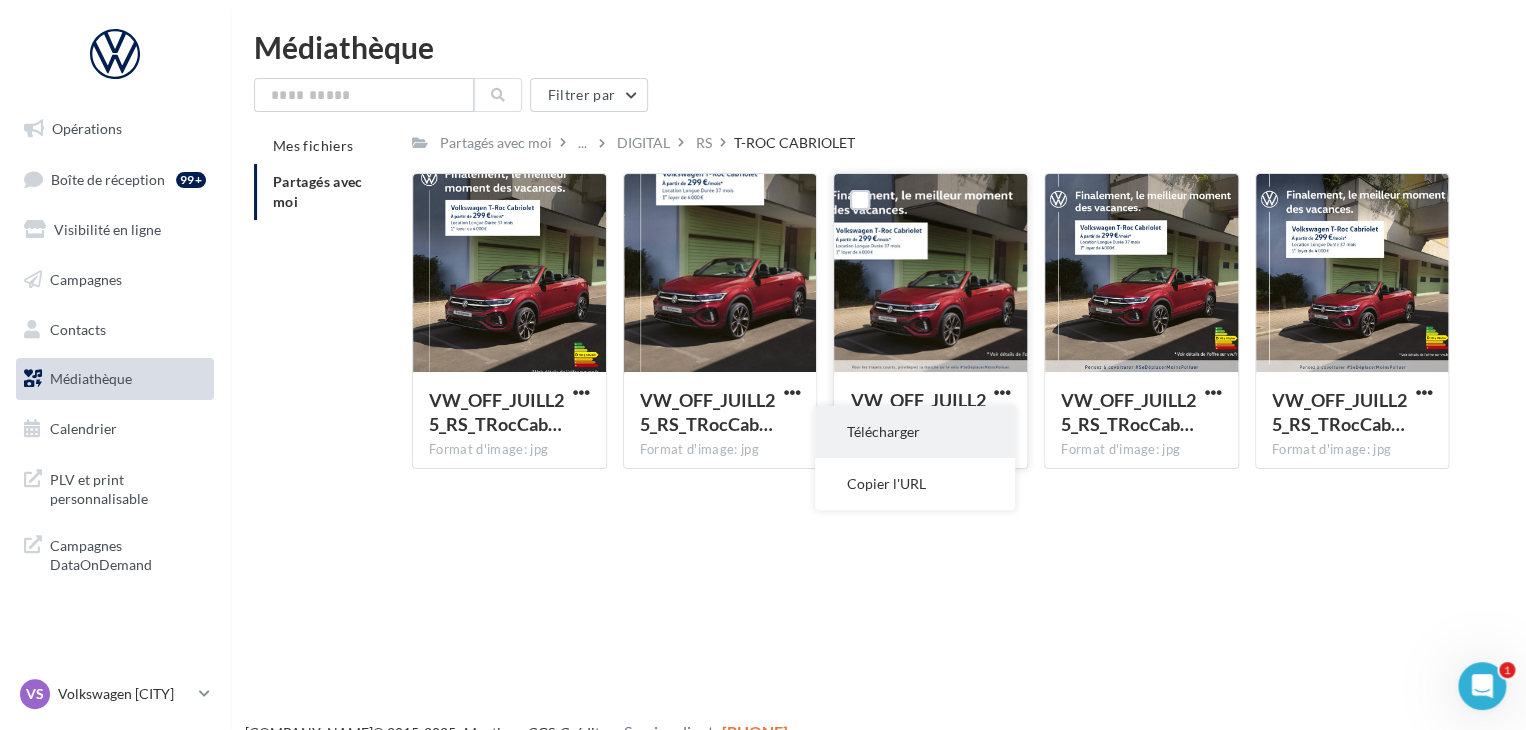 click on "Télécharger" at bounding box center (915, 432) 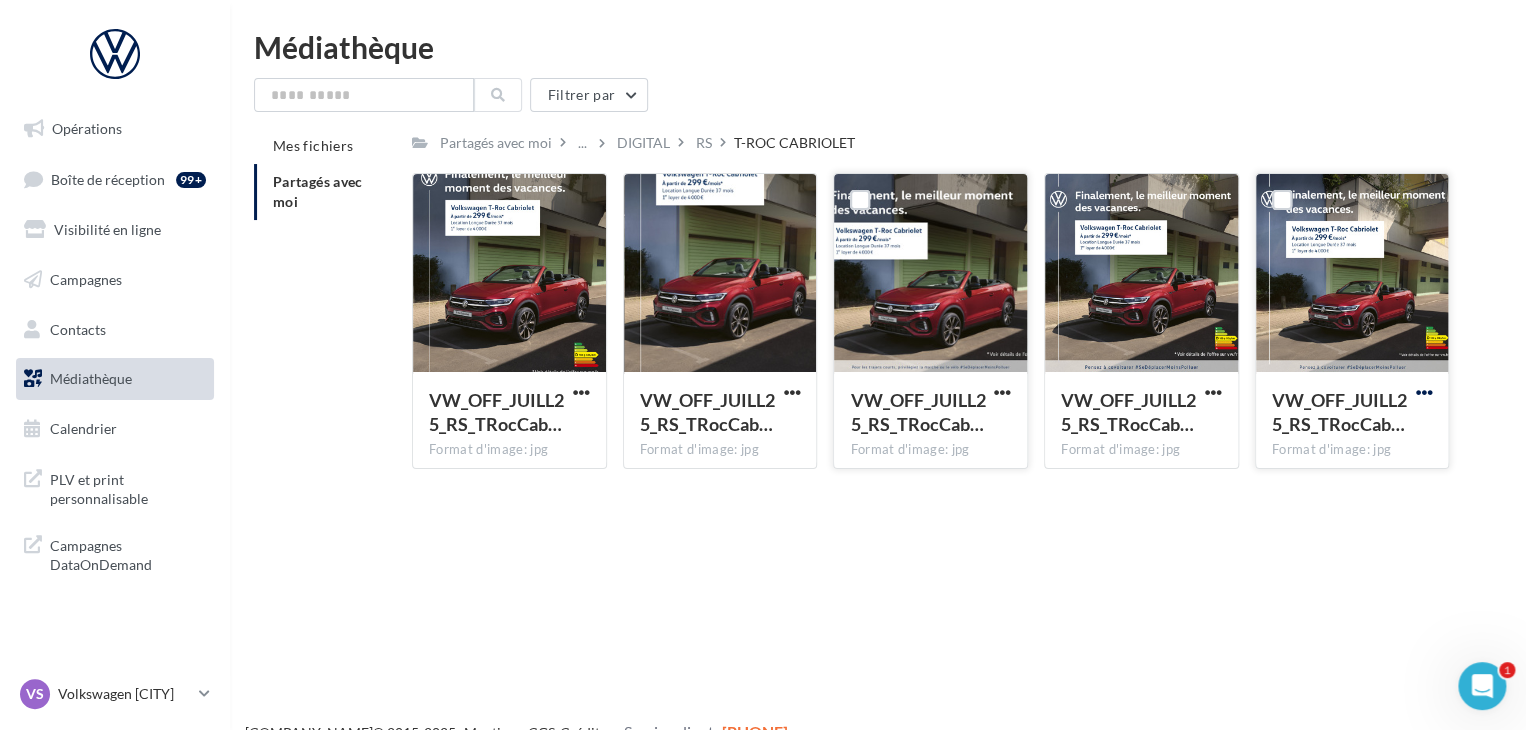 click at bounding box center (581, 392) 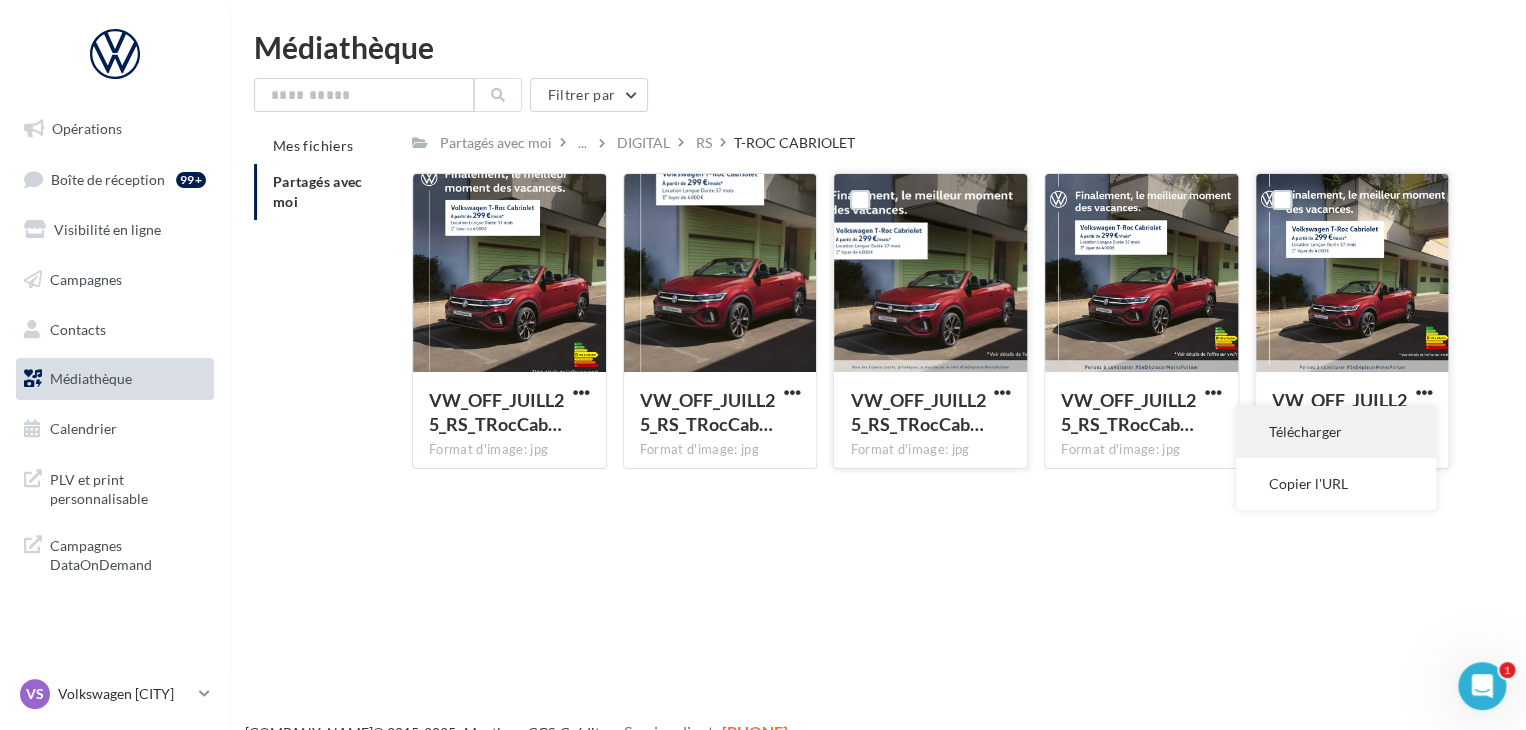 click on "Télécharger" at bounding box center [1336, 432] 